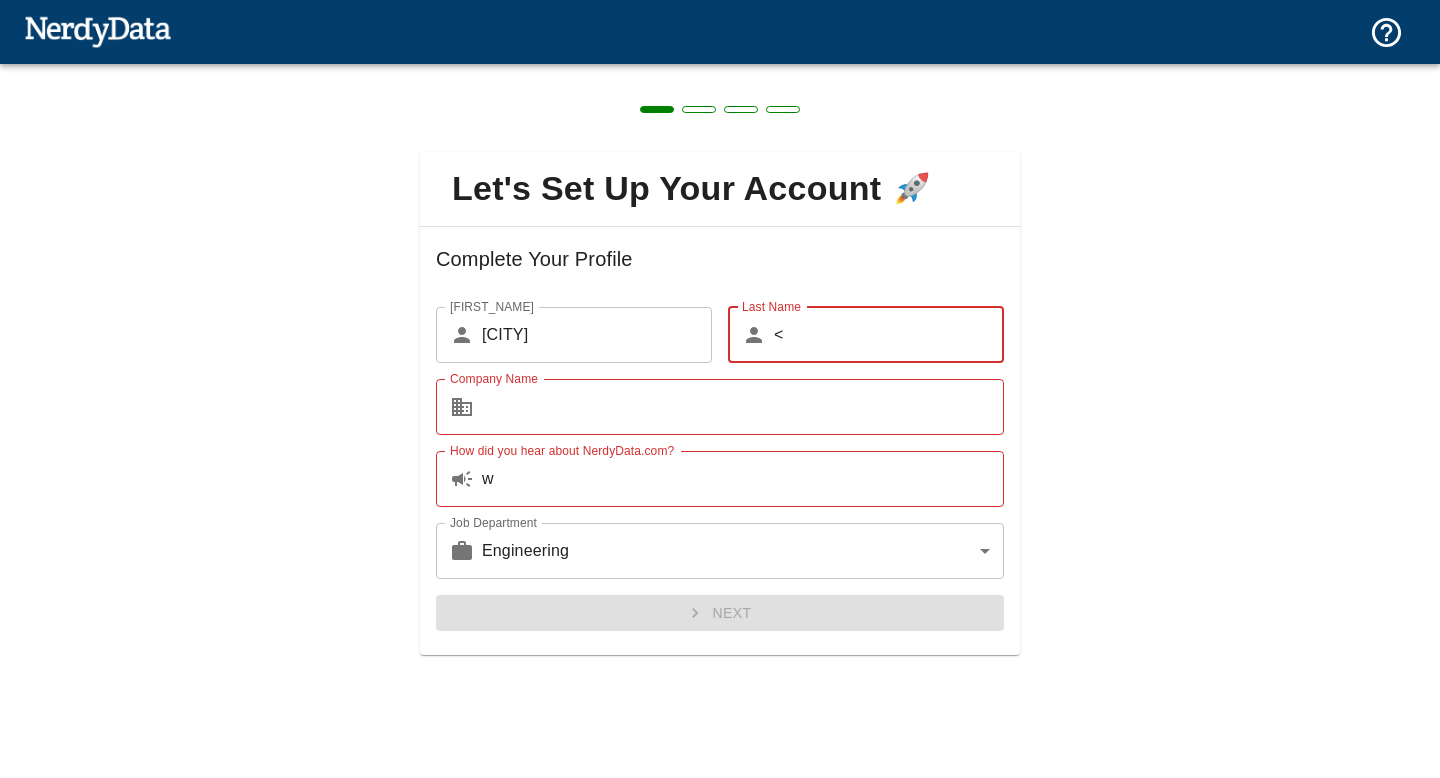 scroll, scrollTop: 0, scrollLeft: 0, axis: both 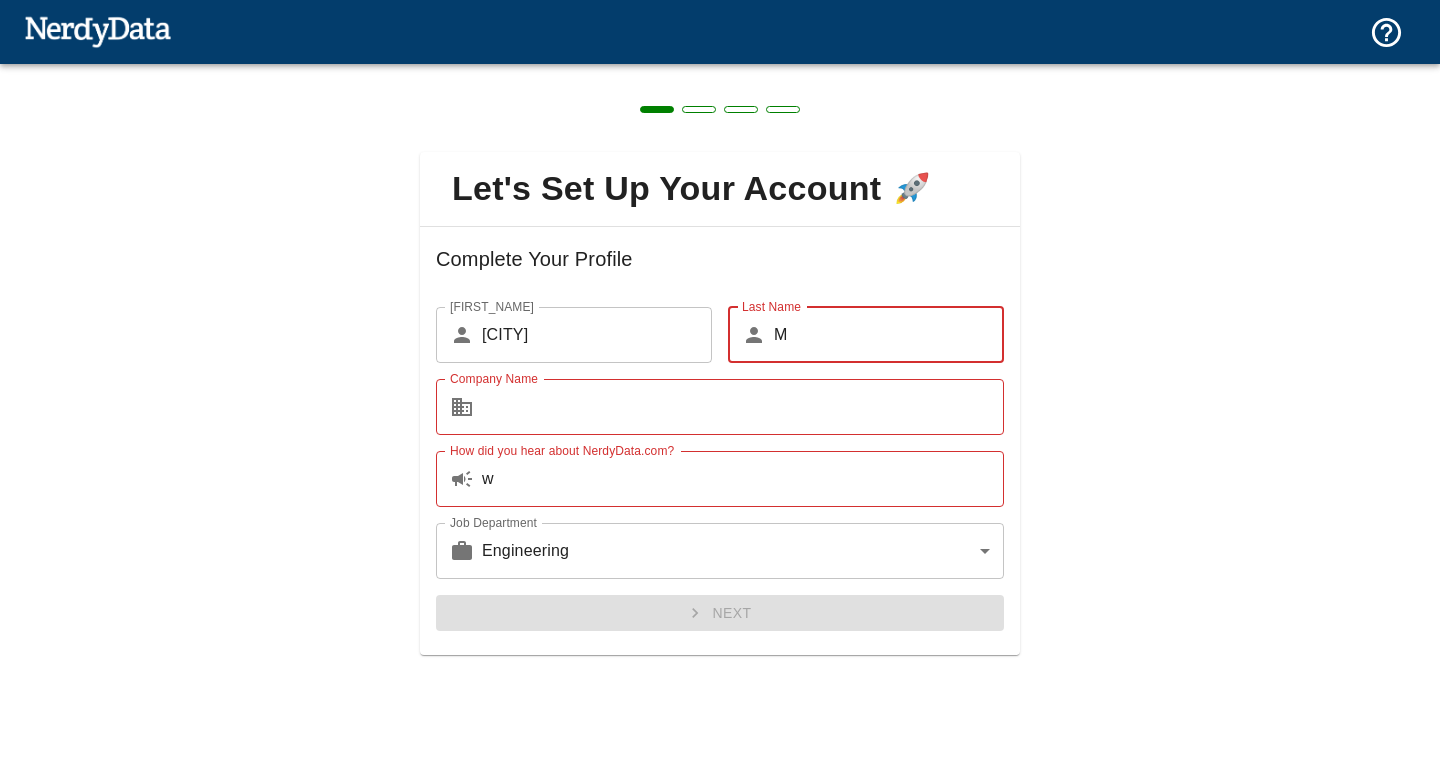 type on "M" 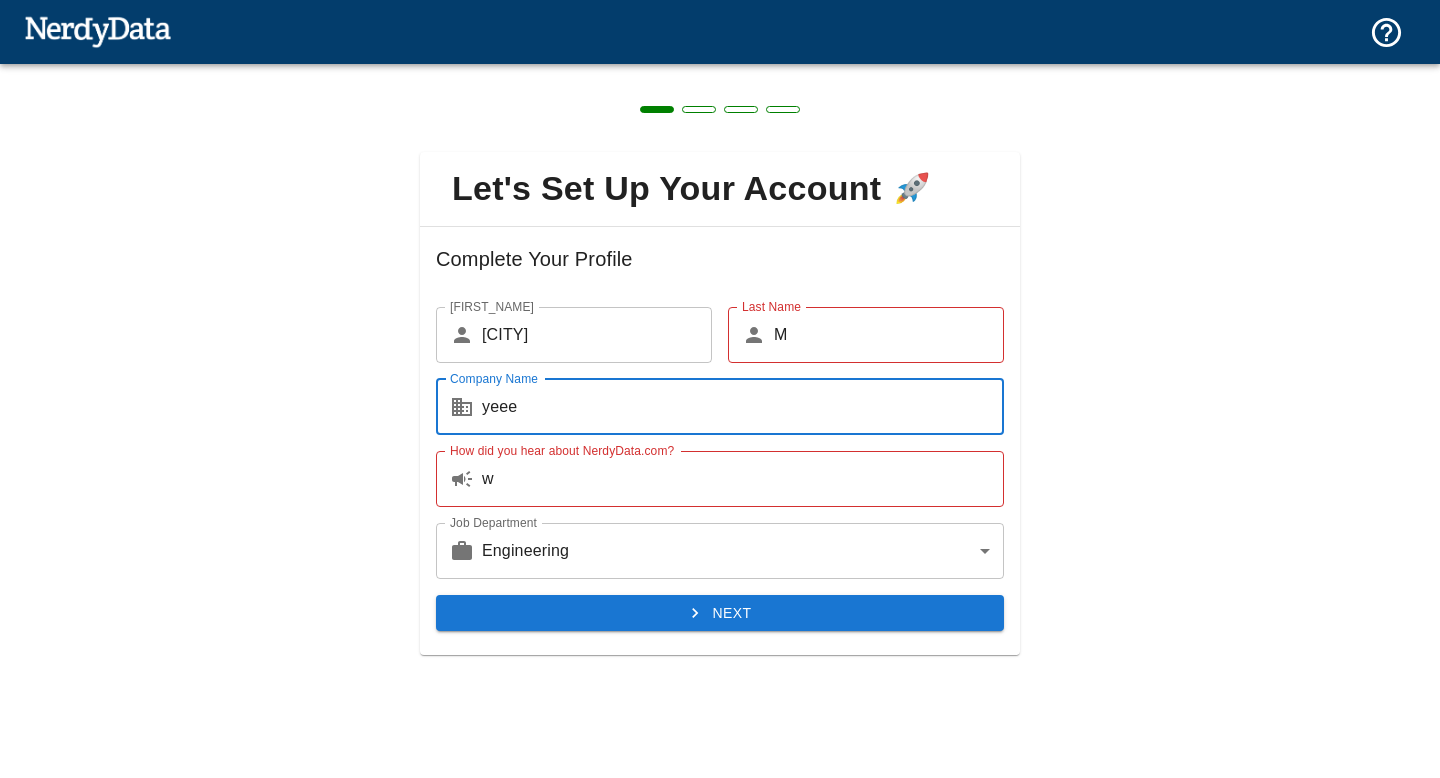 type on "yeee" 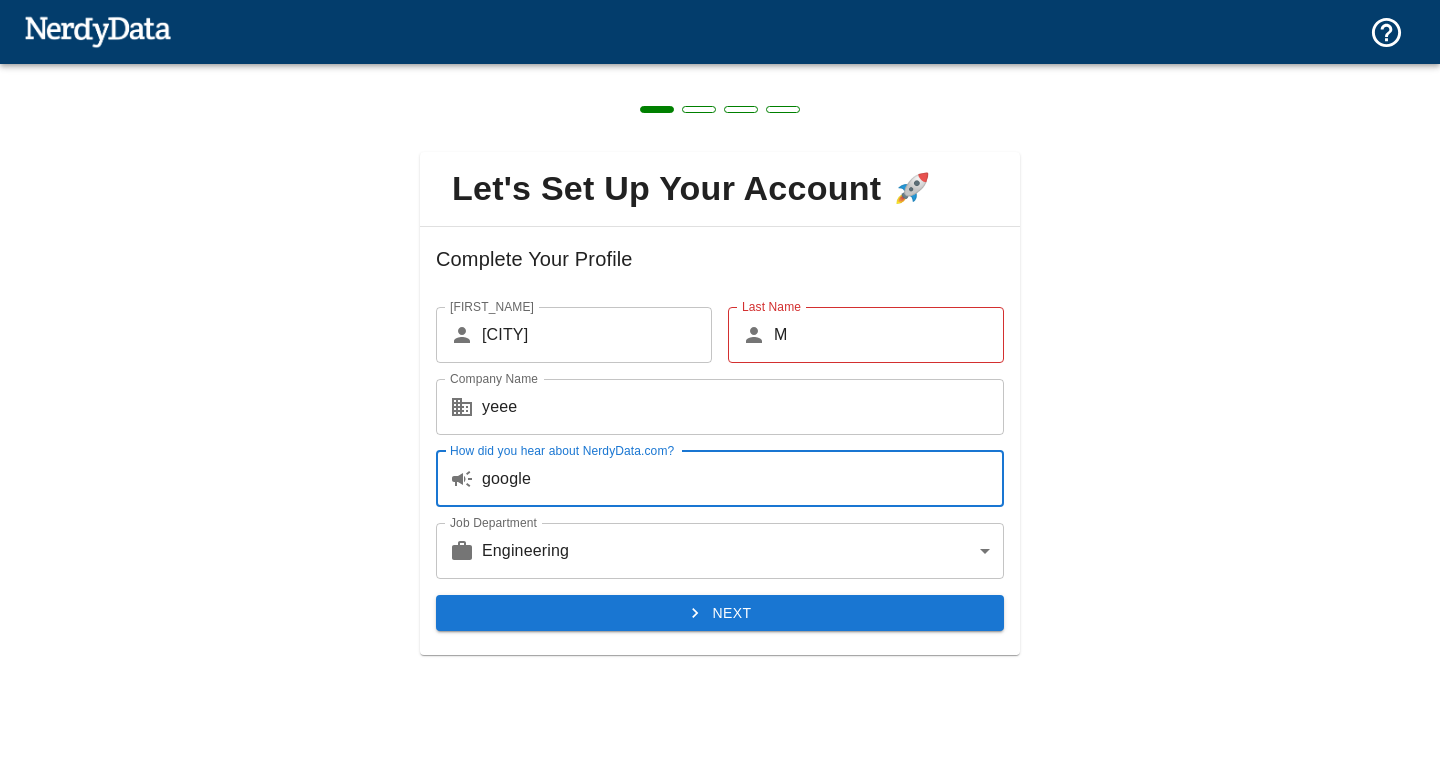 type on "google" 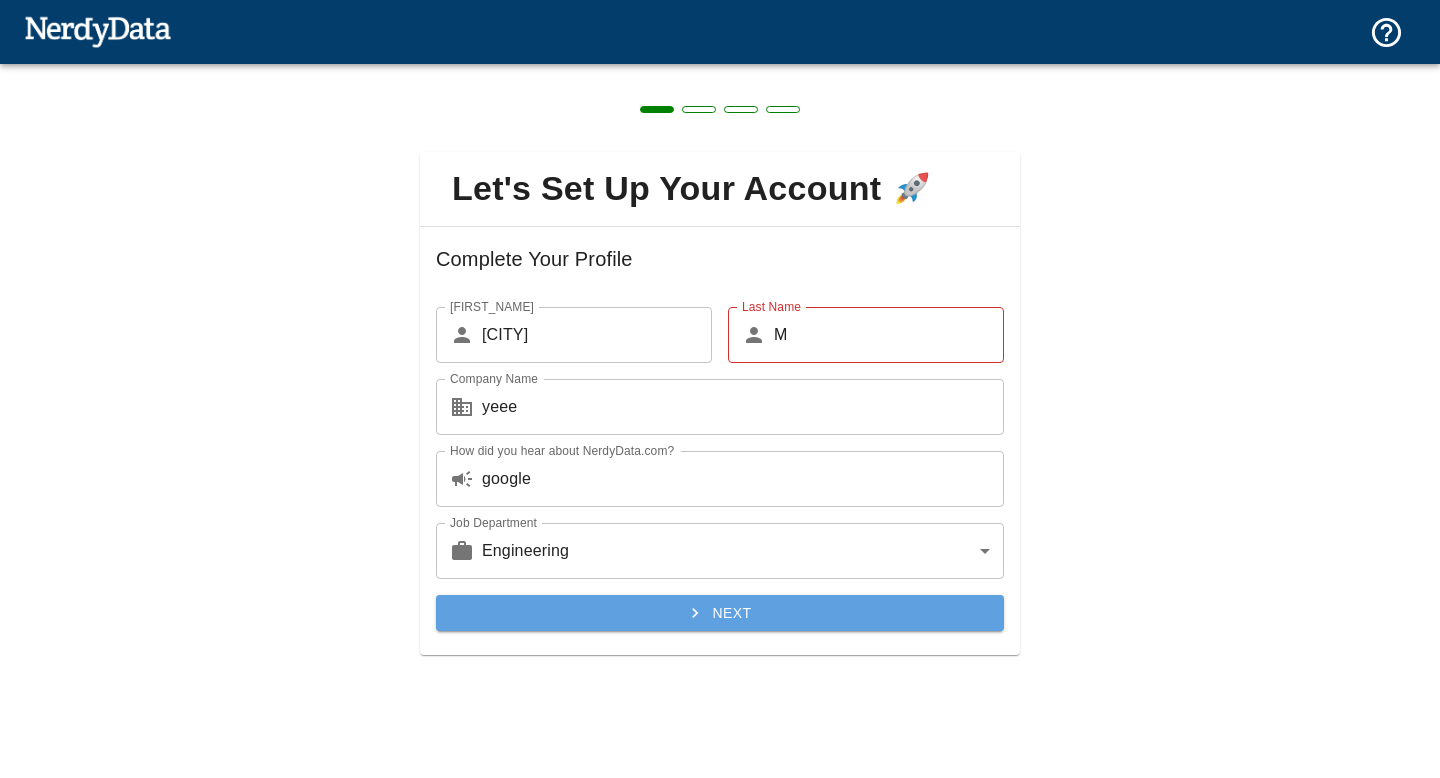 click on "Next" at bounding box center [720, 613] 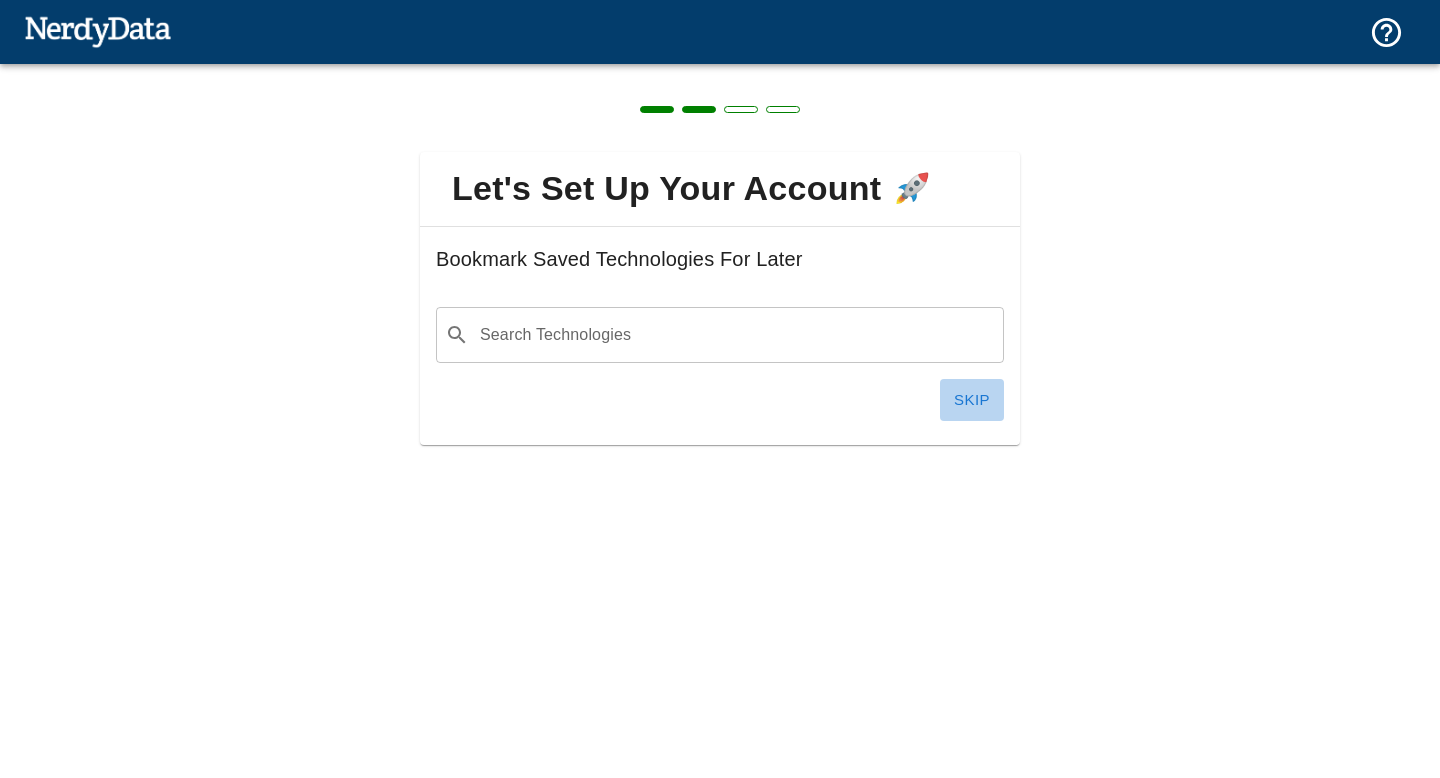 click on "Skip" at bounding box center [972, 400] 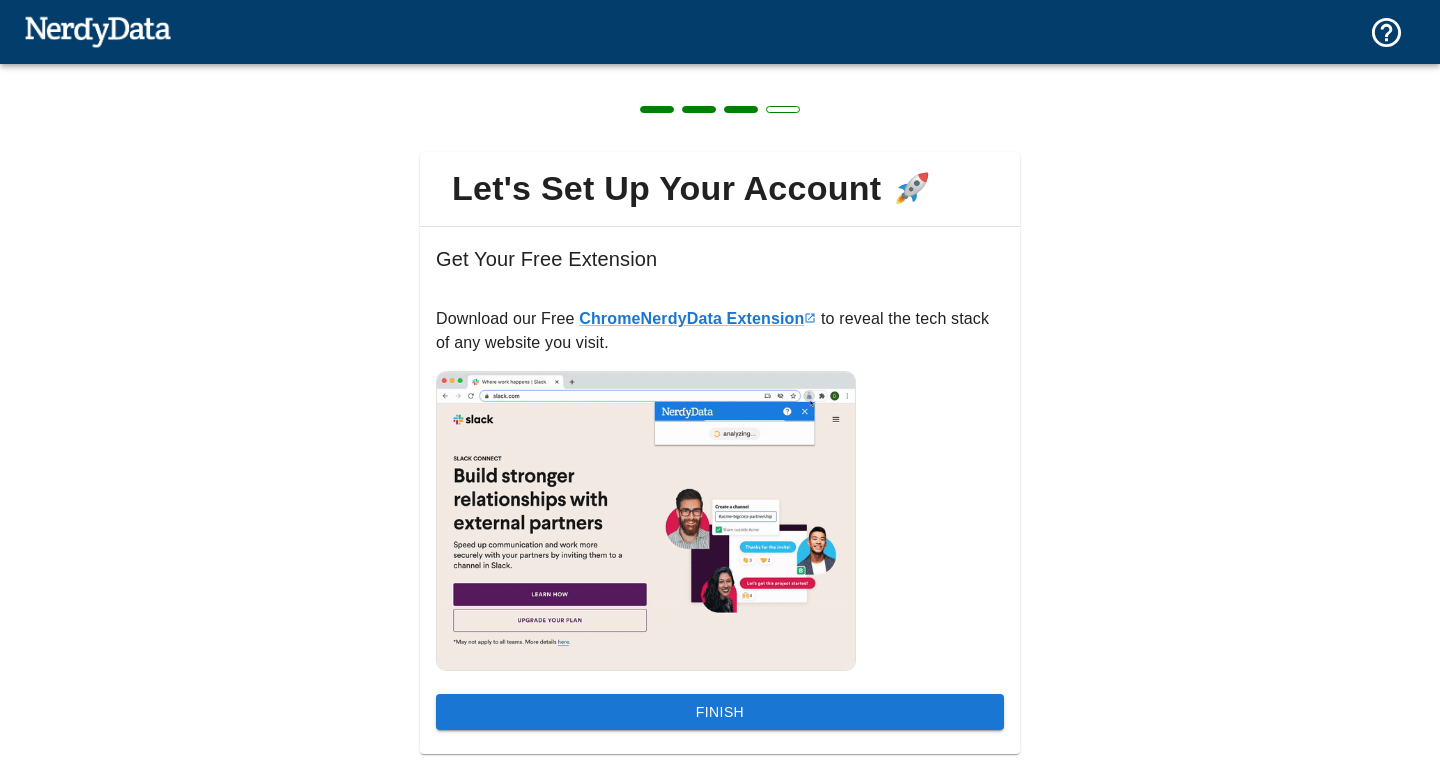 click on "Get Your Free Extension Download our Free Chrome NerdyData Extension to reveal the tech stack of any website you visit. Finish" at bounding box center [720, 491] 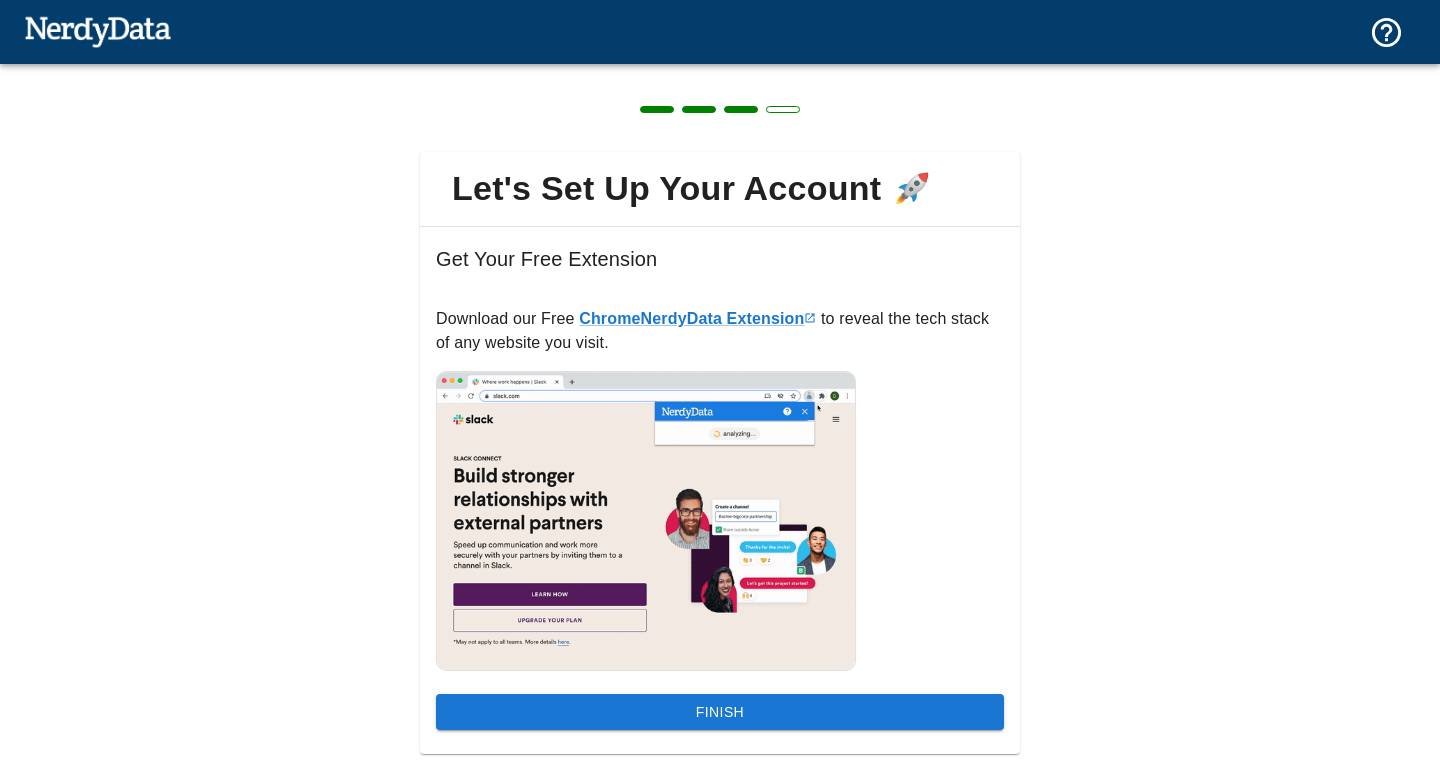 click on "Finish" at bounding box center [720, 712] 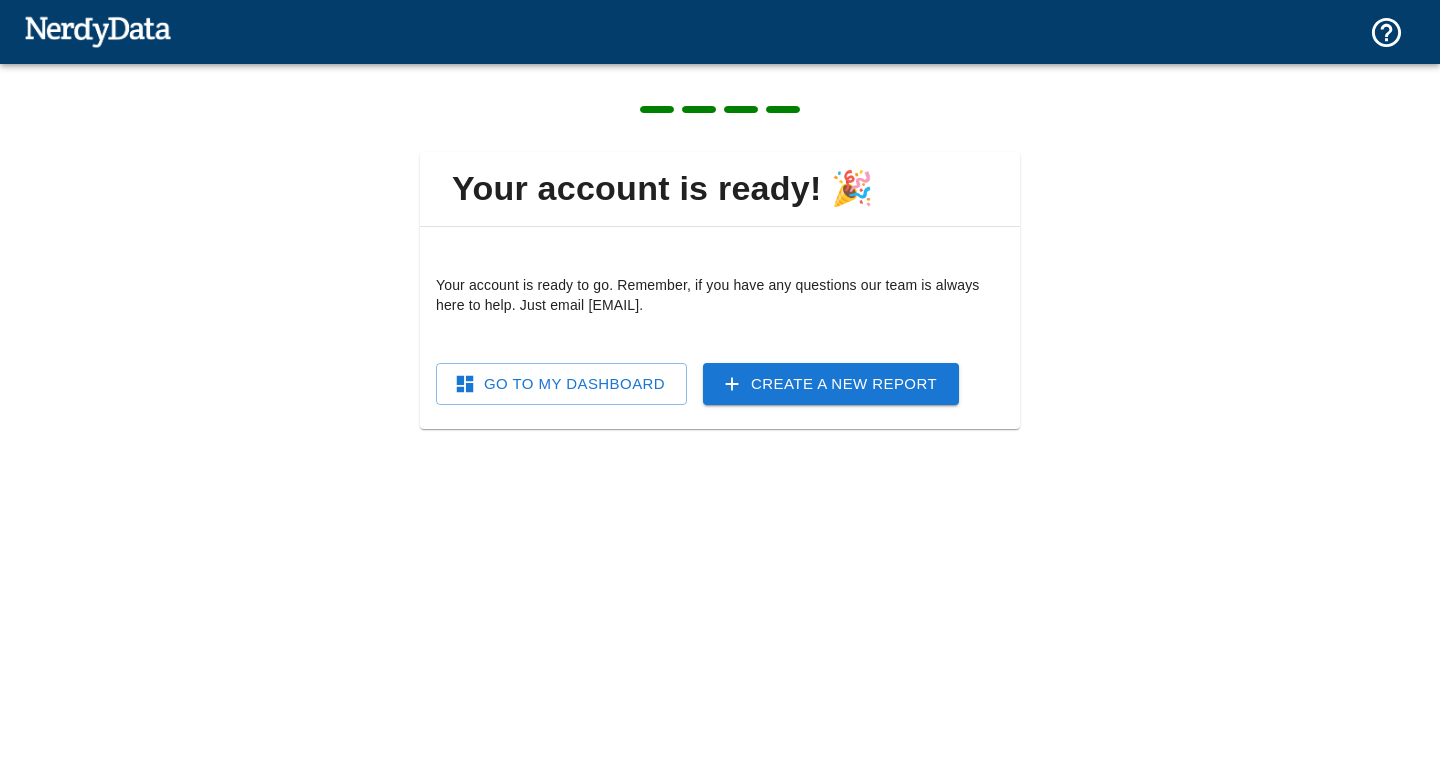 click on "Create a New Report" at bounding box center [831, 384] 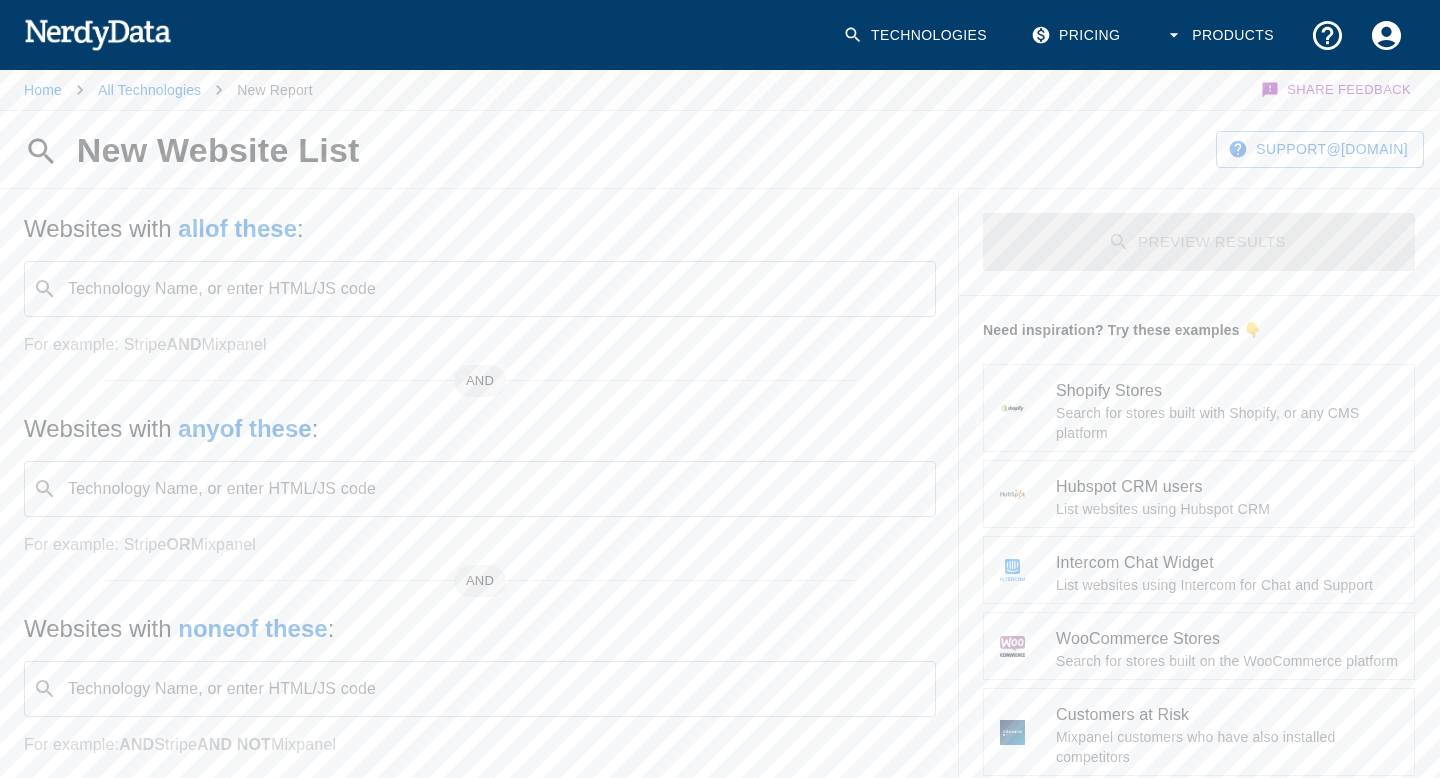 click on "Technology Name, or enter HTML/JS code" at bounding box center (496, 289) 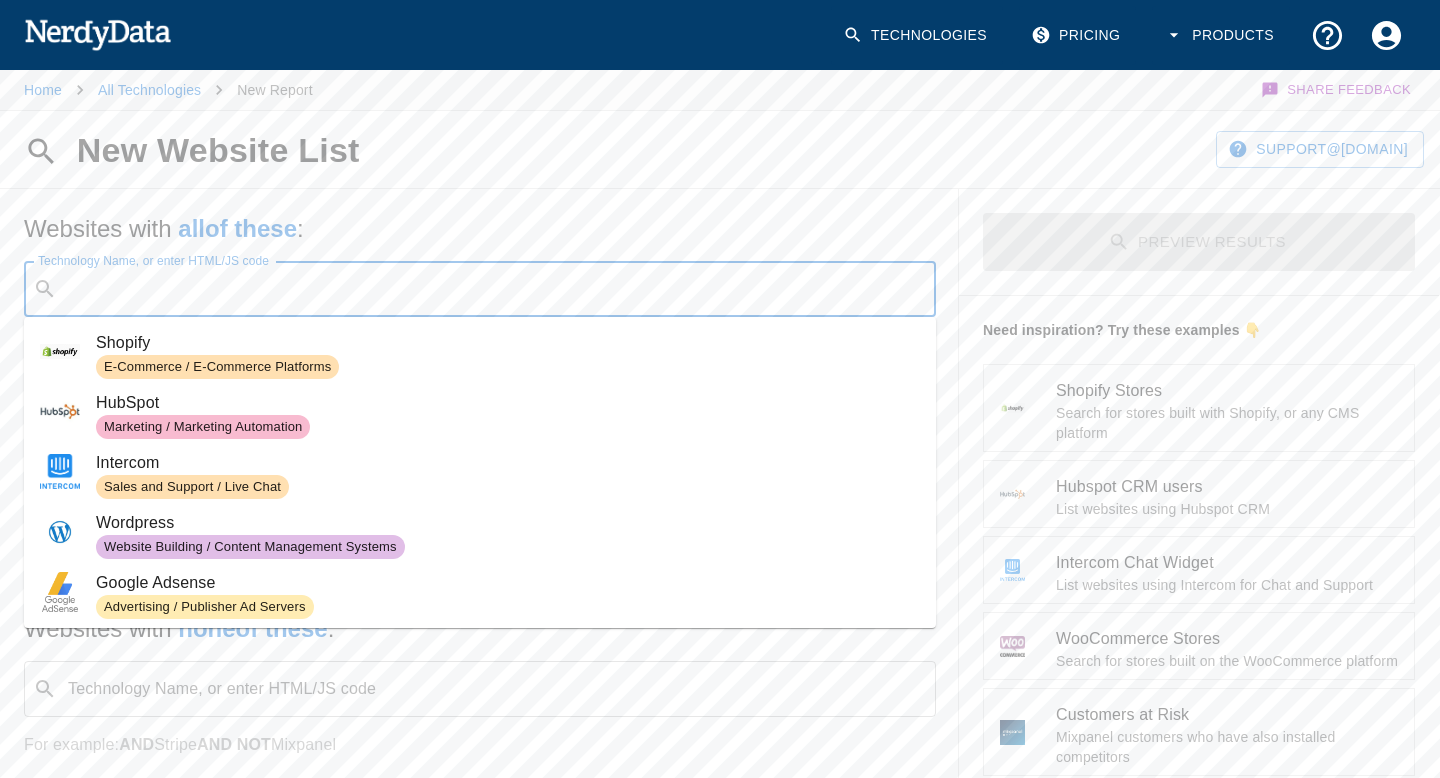 paste on "https://[DOMAIN]/" 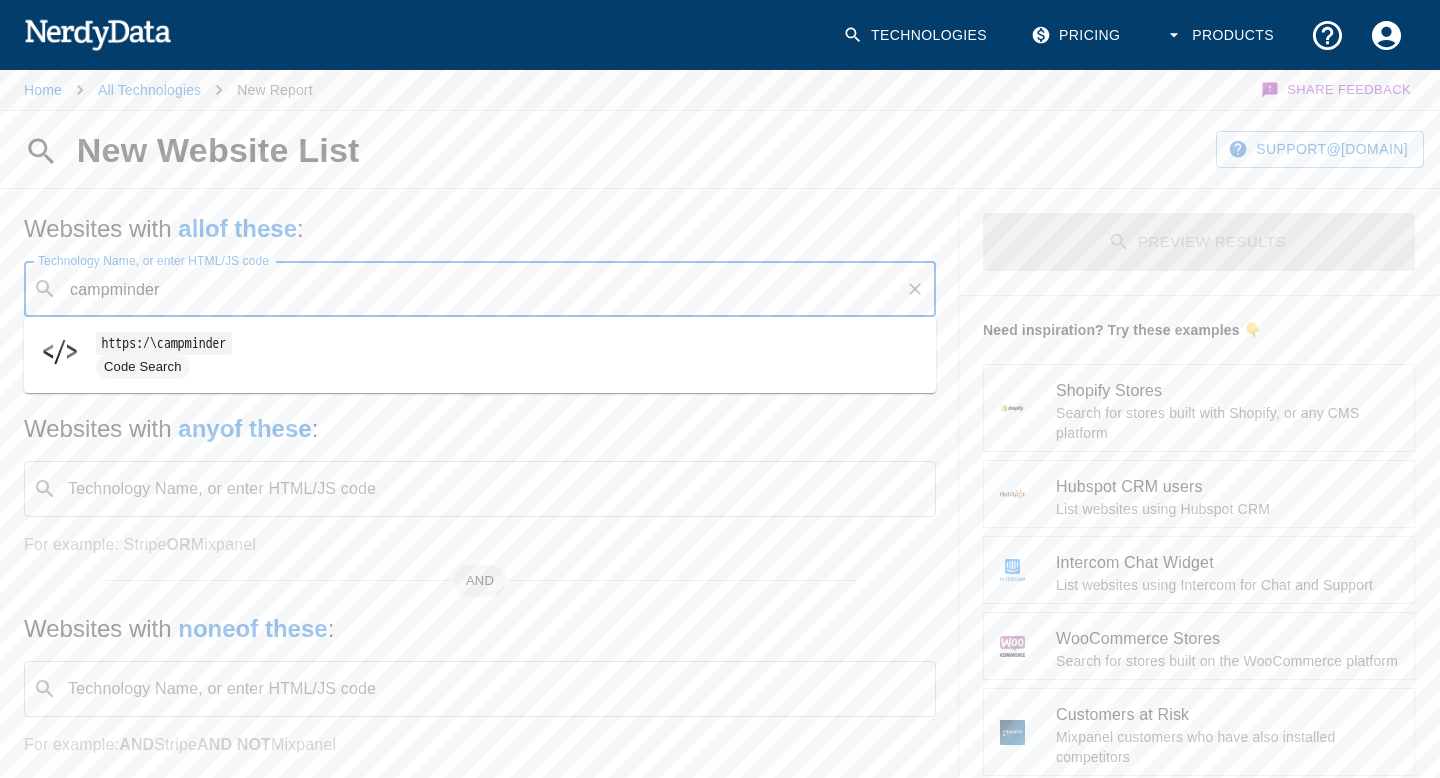 type on "campminder" 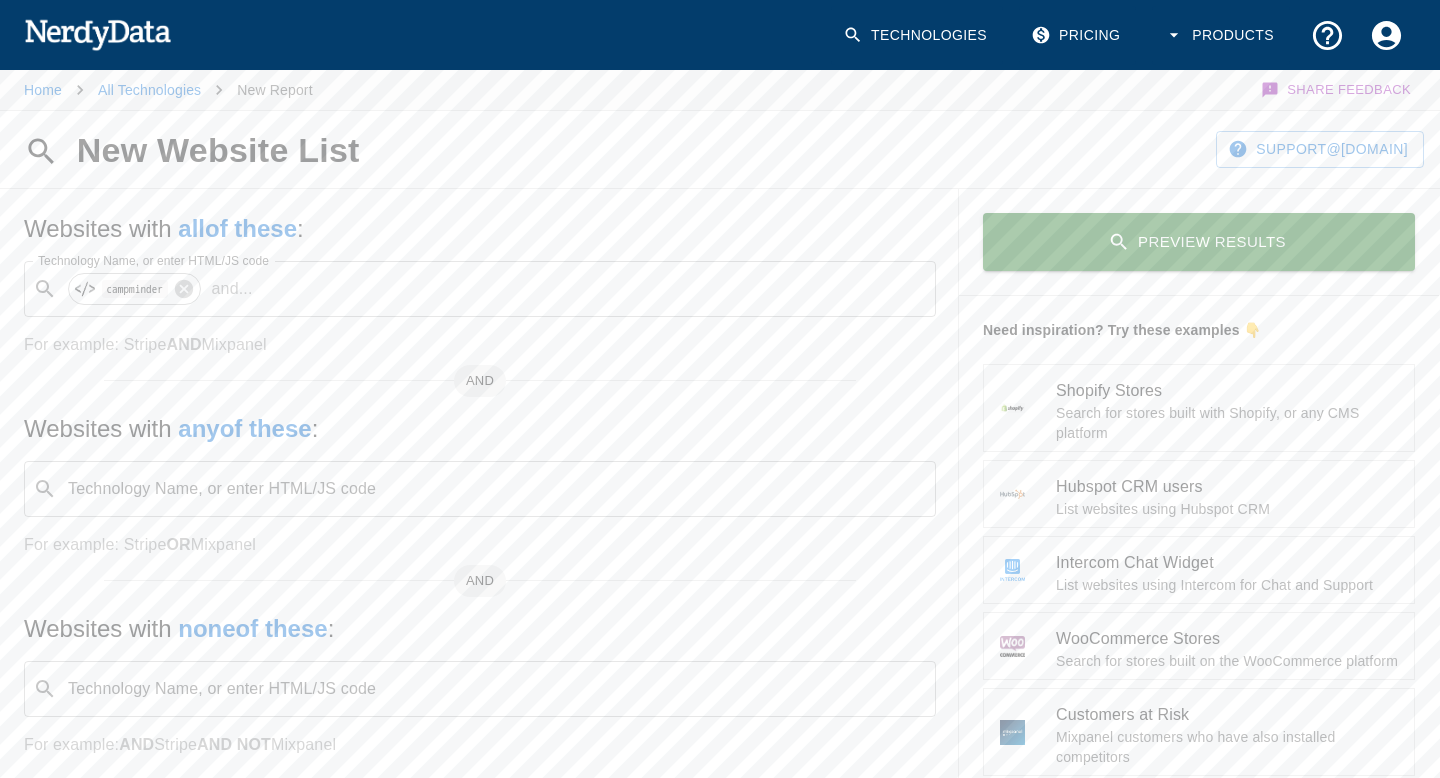 click on "Preview Results" at bounding box center [1199, 242] 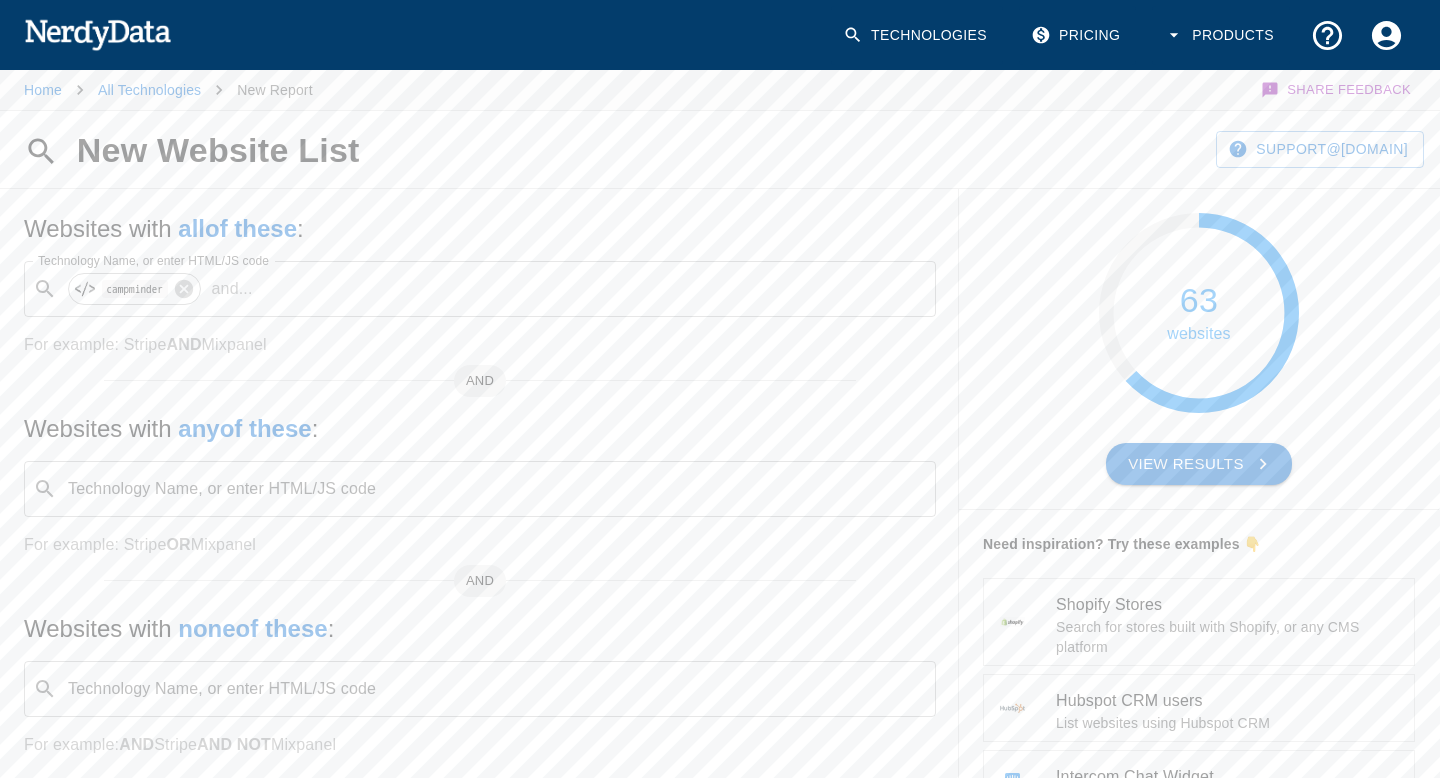 click on "View Results" at bounding box center (1199, 464) 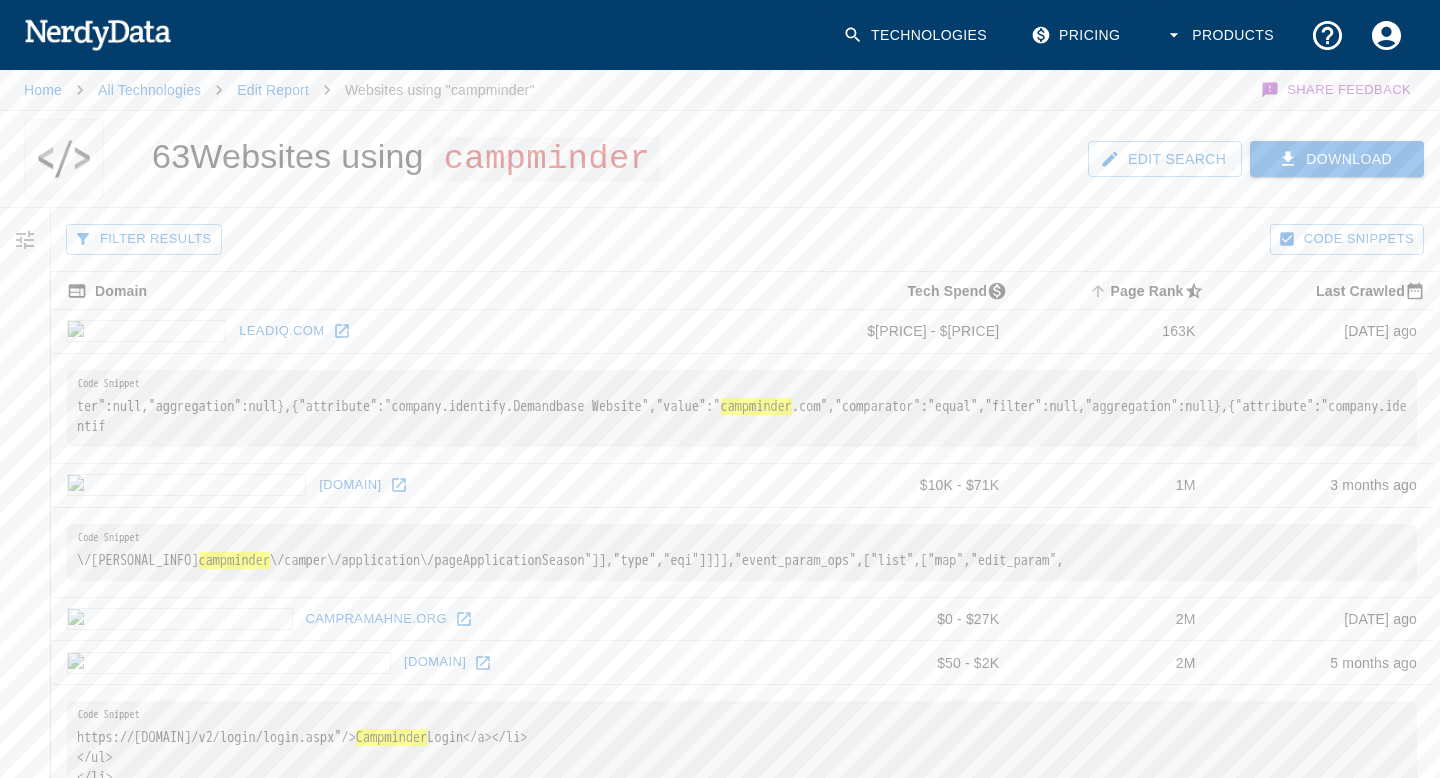 click on "Download" at bounding box center [1337, 159] 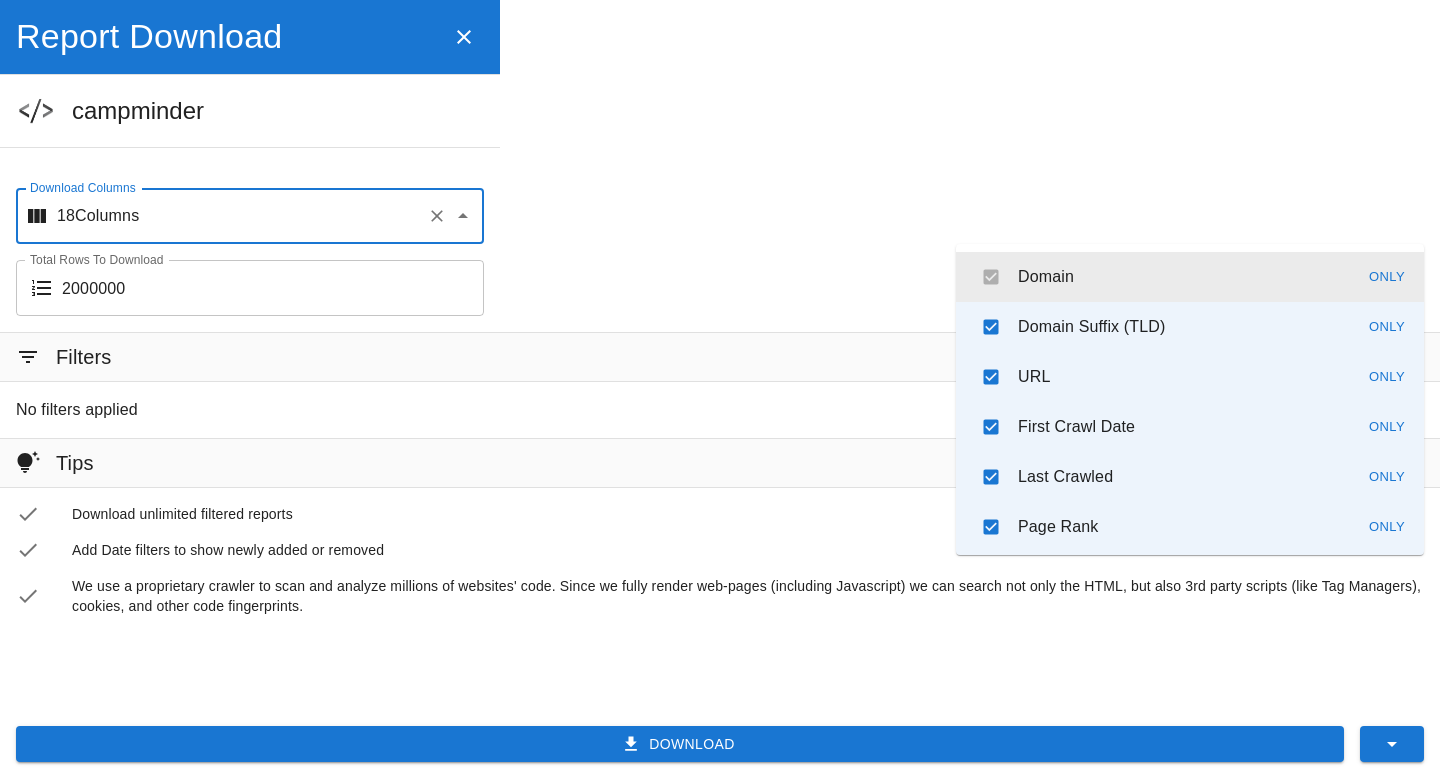 click on "Download Columns" at bounding box center [279, 216] 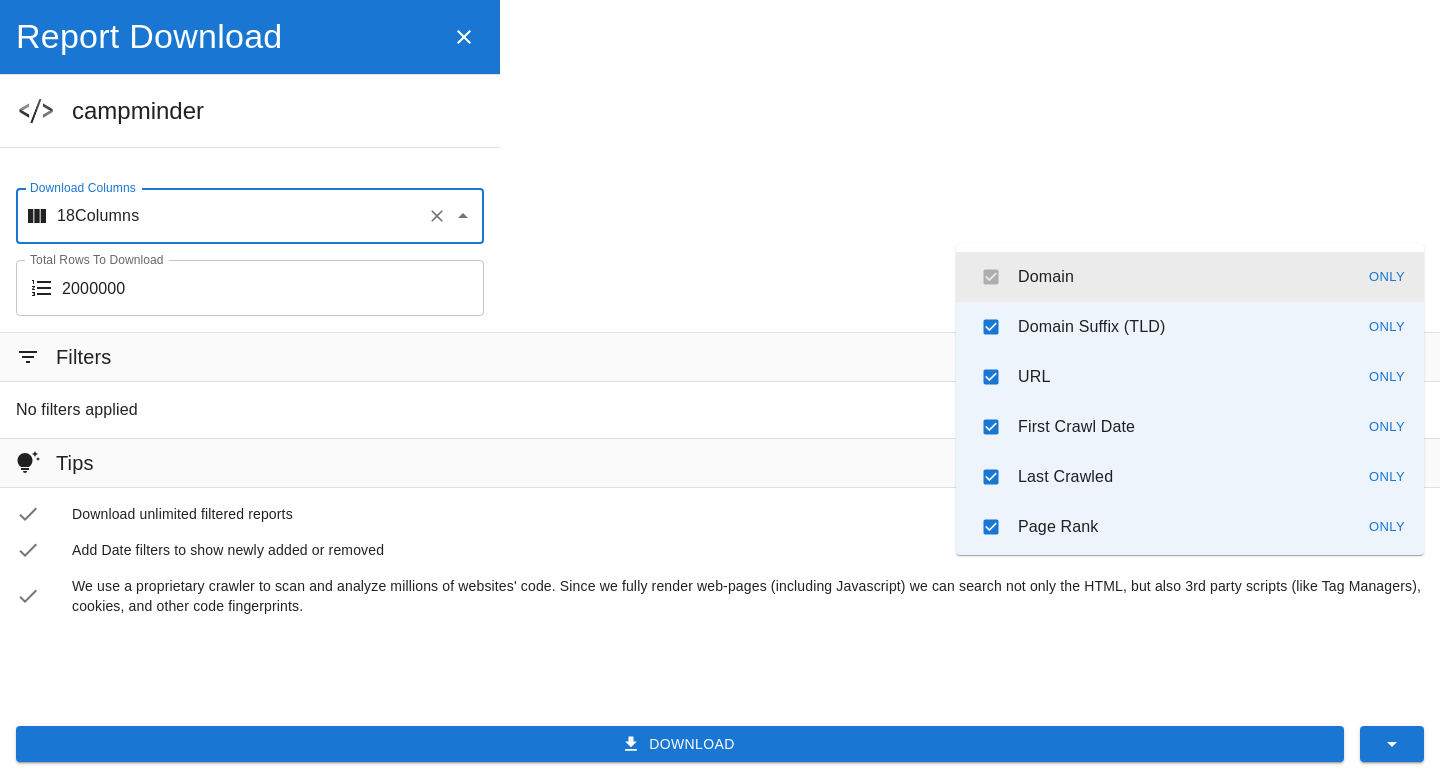 click on "Download Columns" at bounding box center [279, 216] 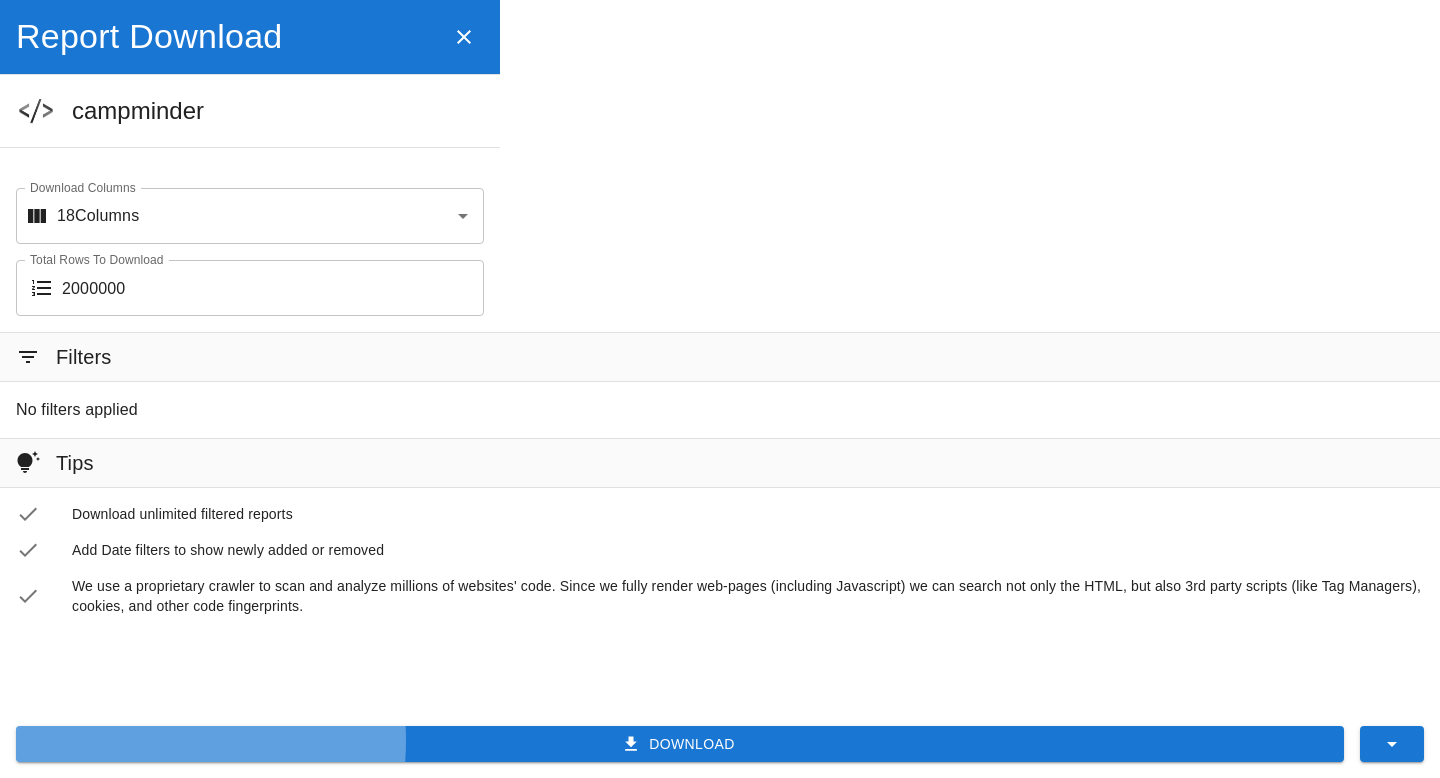 click on "Download" at bounding box center [680, 744] 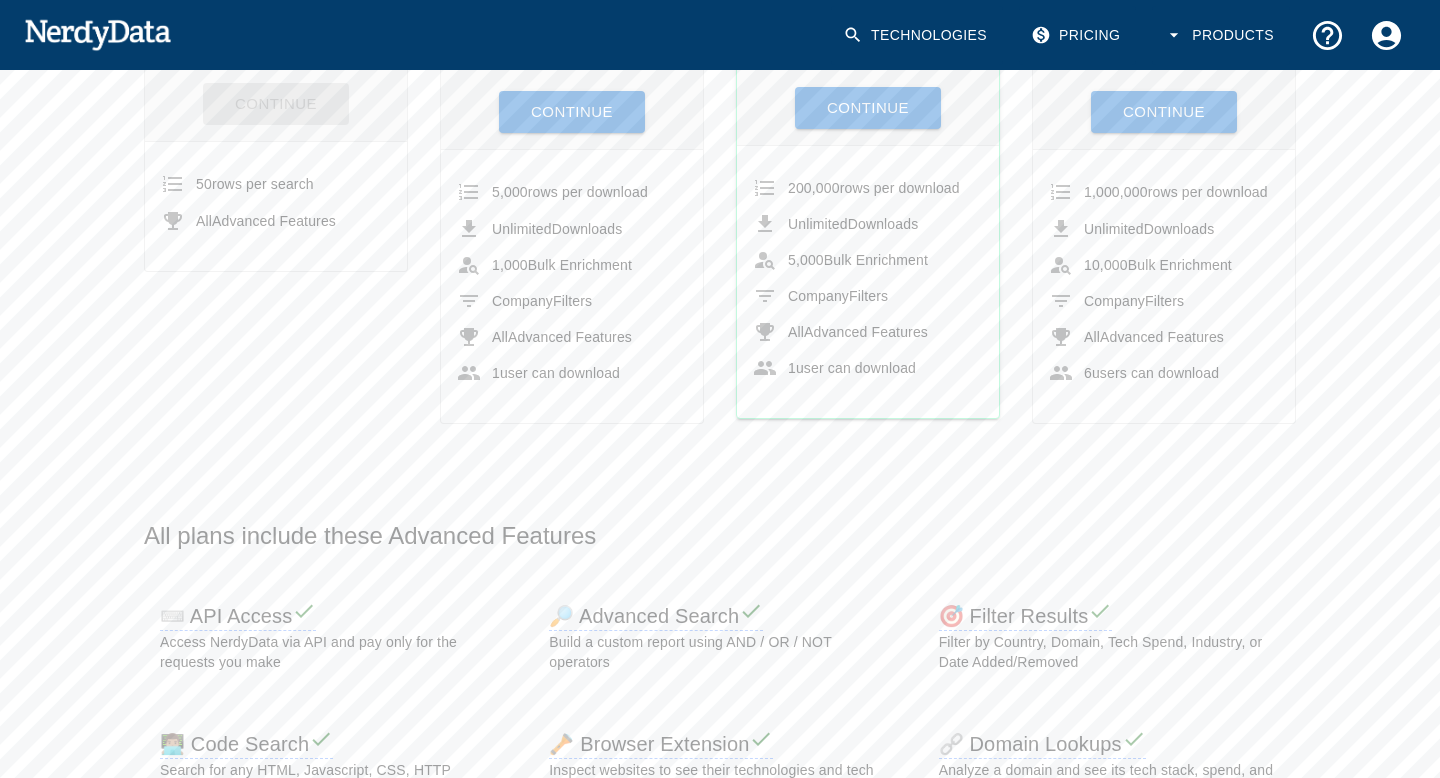 scroll, scrollTop: 0, scrollLeft: 0, axis: both 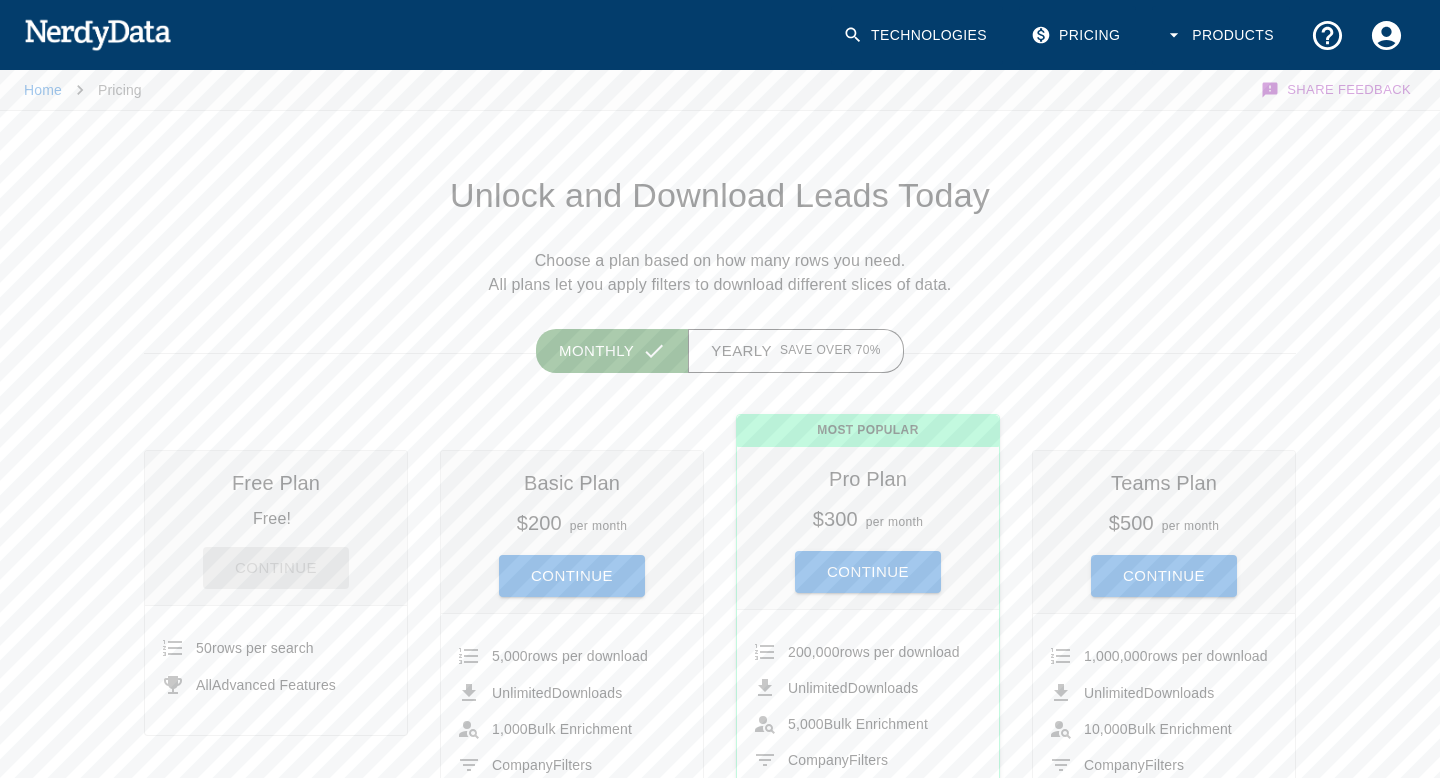 click on "Free Plan Free! Continue" at bounding box center (276, 528) 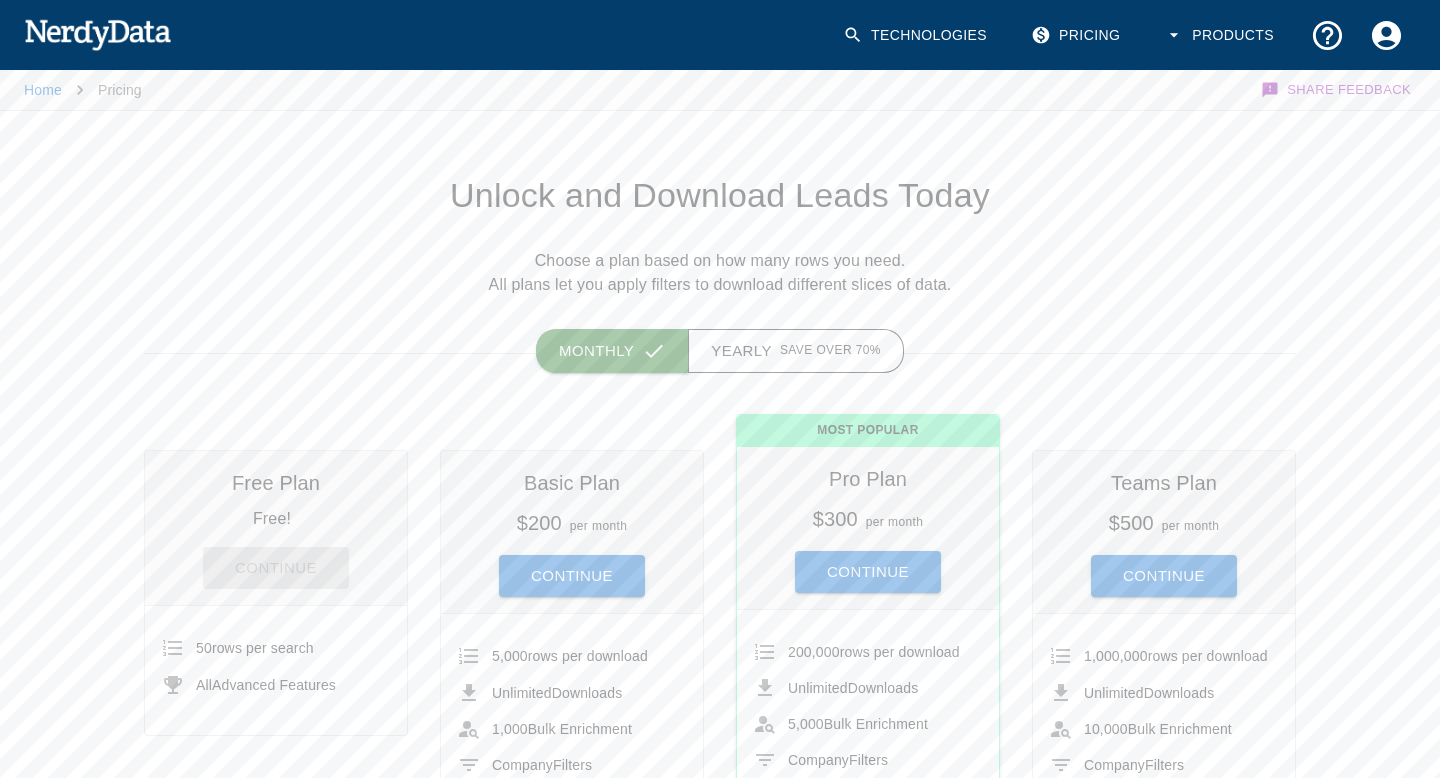 scroll, scrollTop: 3, scrollLeft: 0, axis: vertical 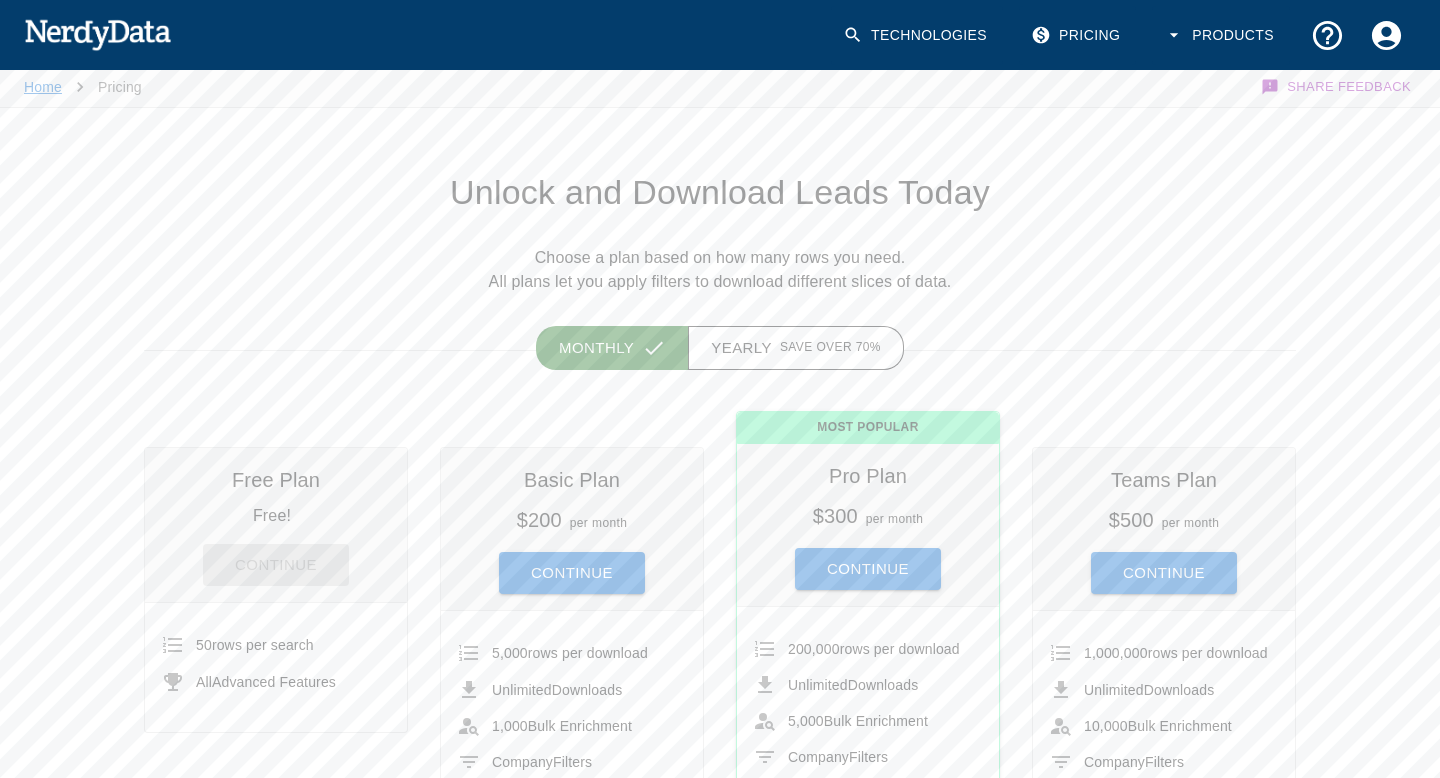 click on "Home" at bounding box center (43, 87) 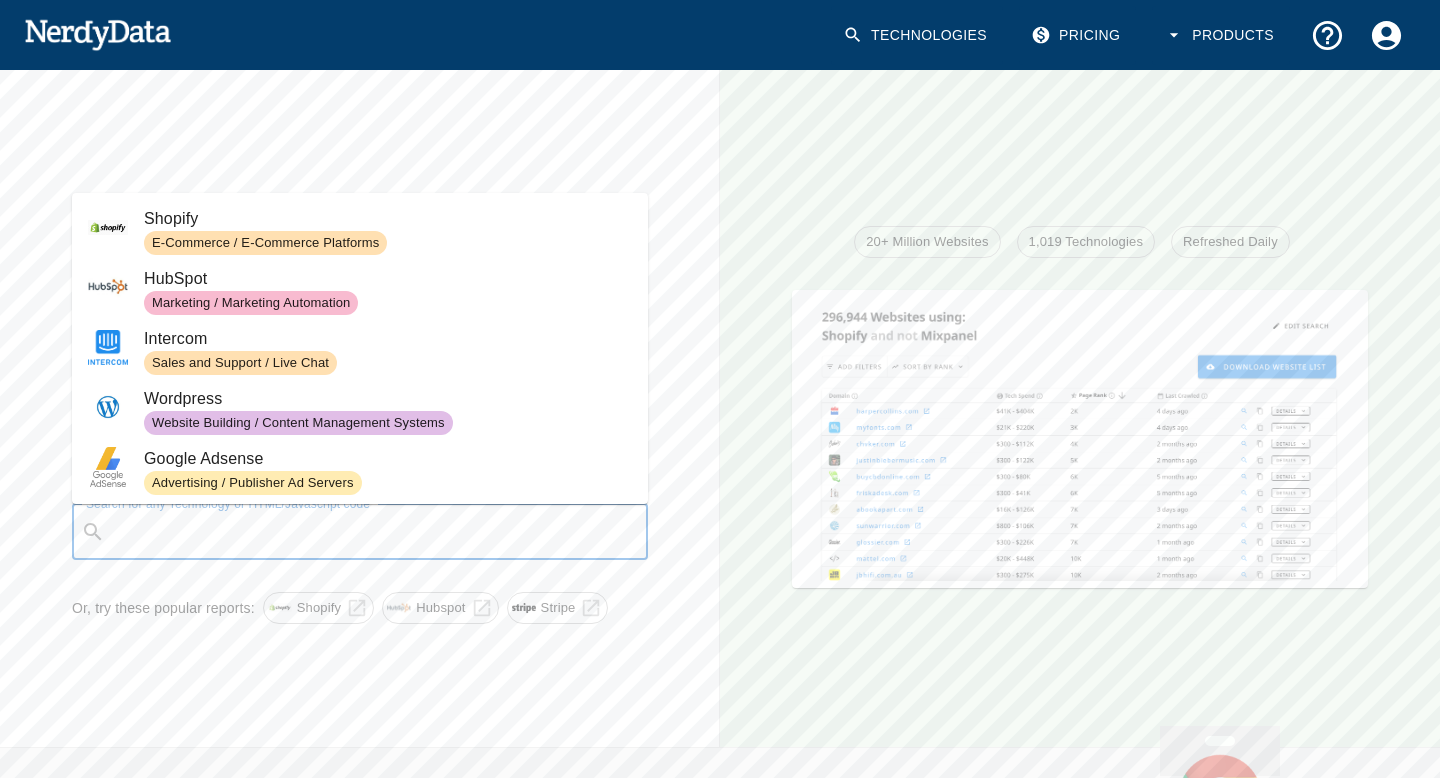 scroll, scrollTop: 0, scrollLeft: 0, axis: both 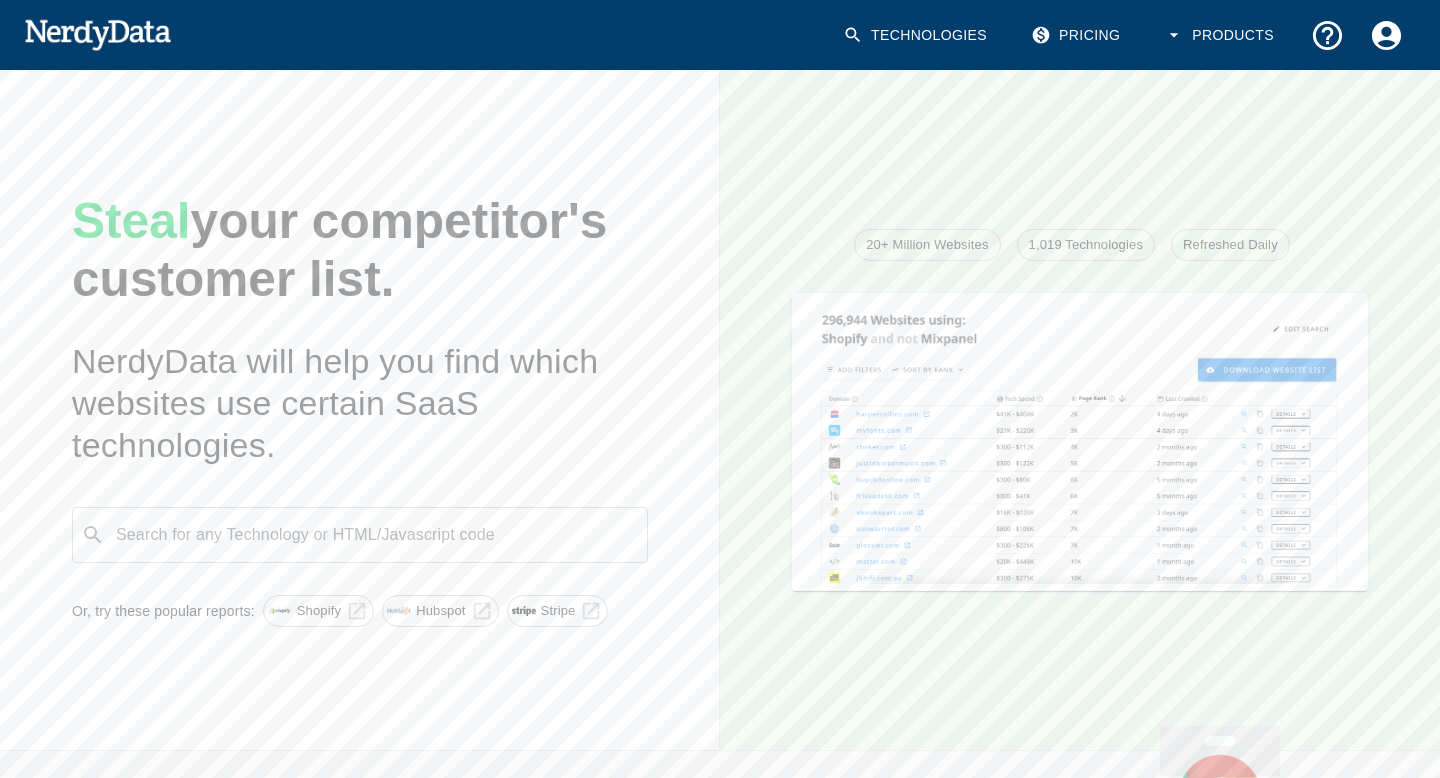 click on "Steal  your competitor's customer list. NerdyData will help you find which websites use certain SaaS technologies. Search for any Technology or HTML/Javascript code ​ Search for any Technology or HTML/Javascript code Or, try these popular reports: Shopify Hubspot Stripe" at bounding box center [344, 394] 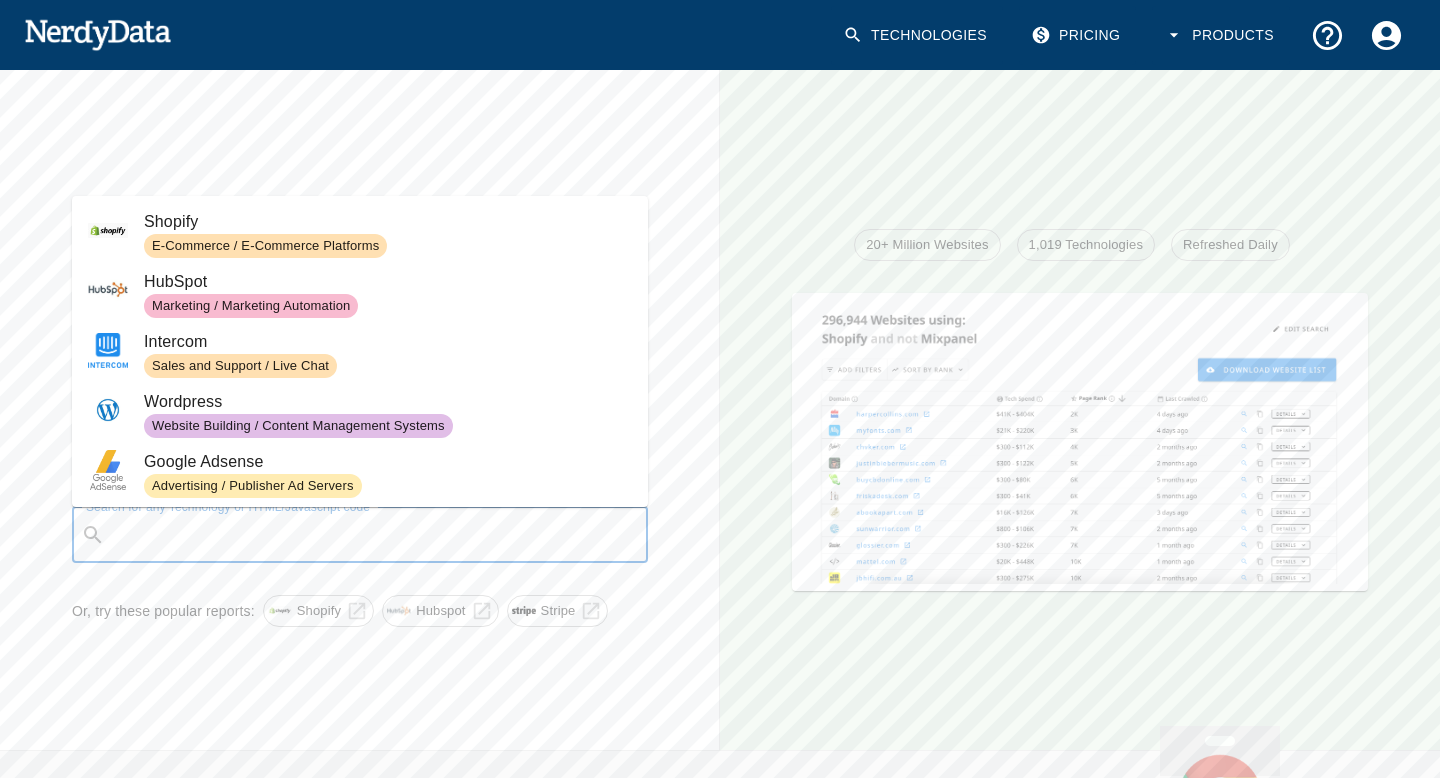 click on "Search for any Technology or HTML/Javascript code" at bounding box center [376, 535] 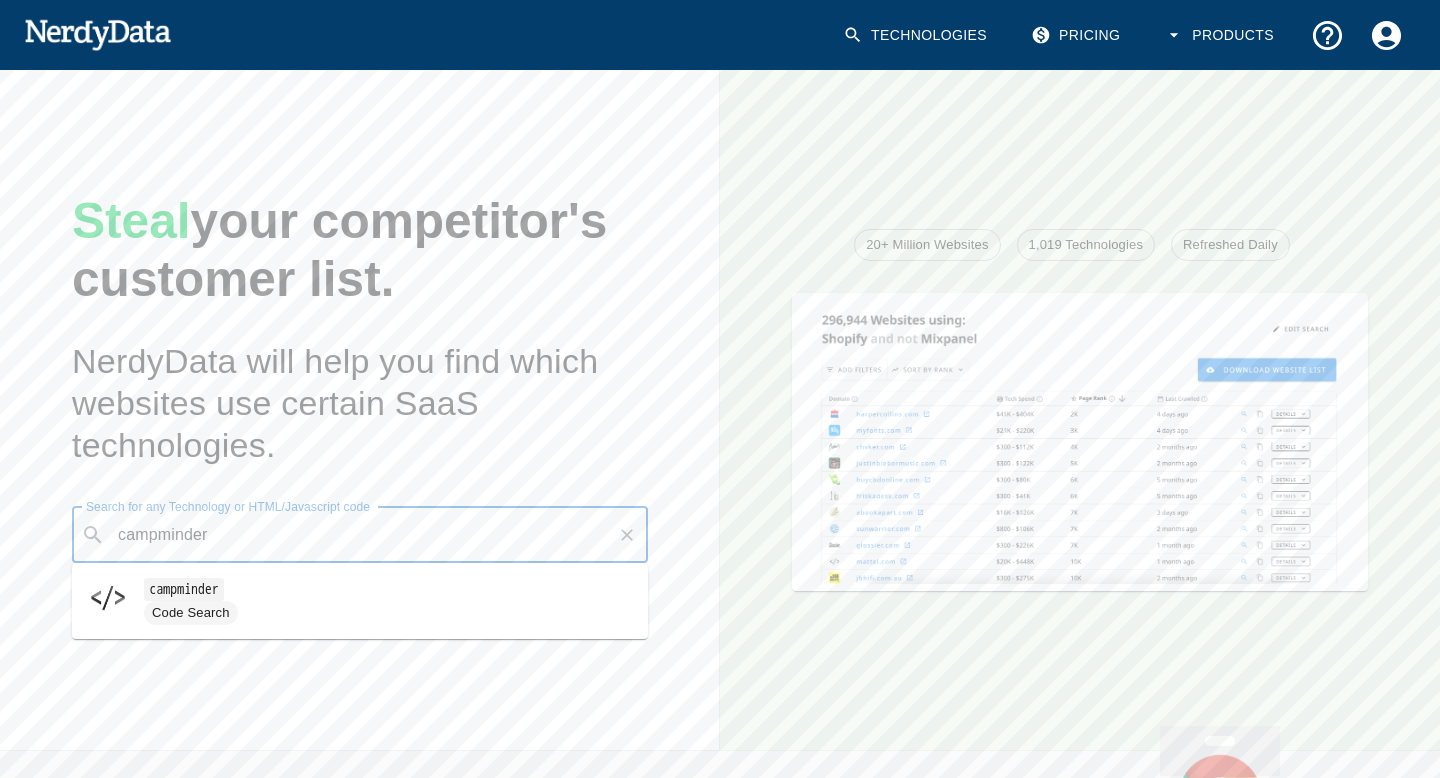 type on "campminder" 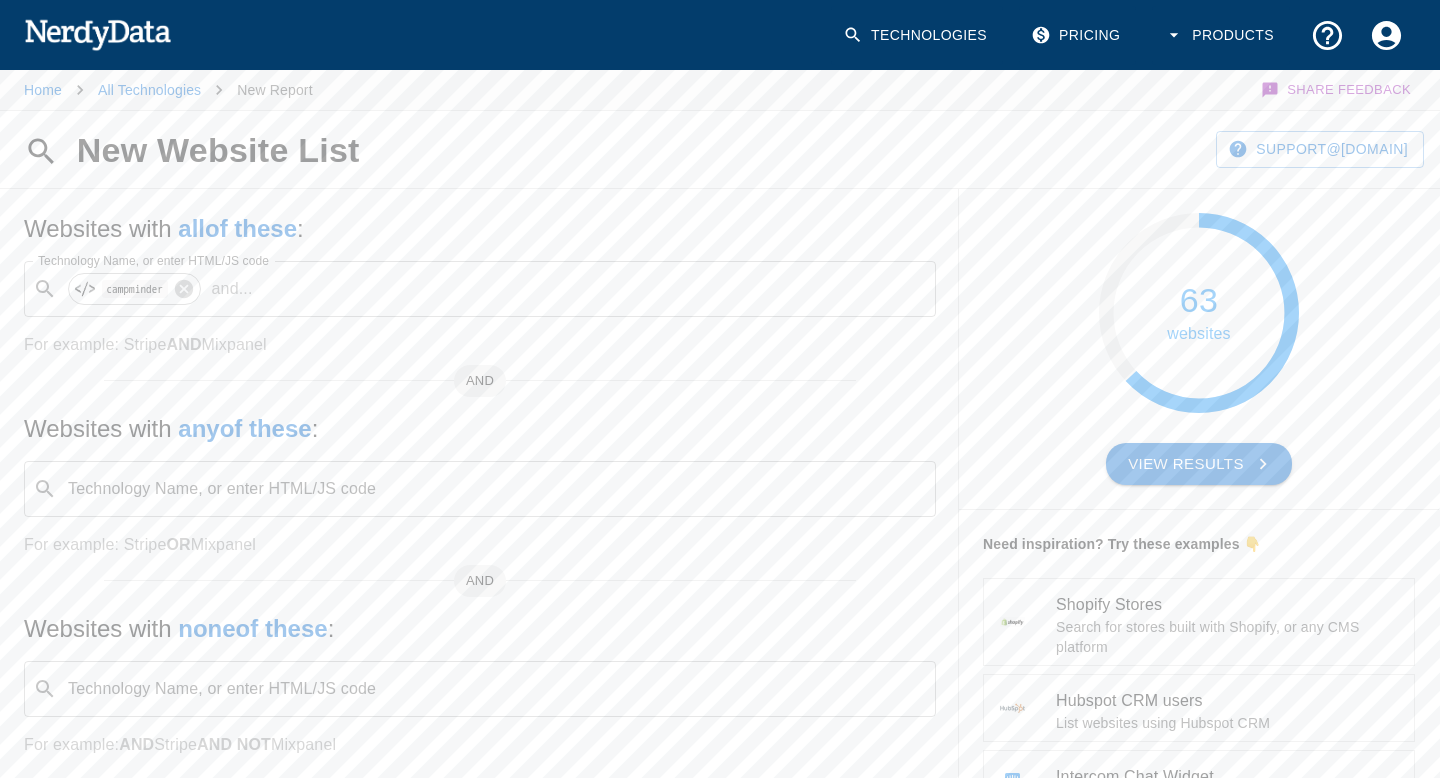 click on "View Results" at bounding box center (1199, 464) 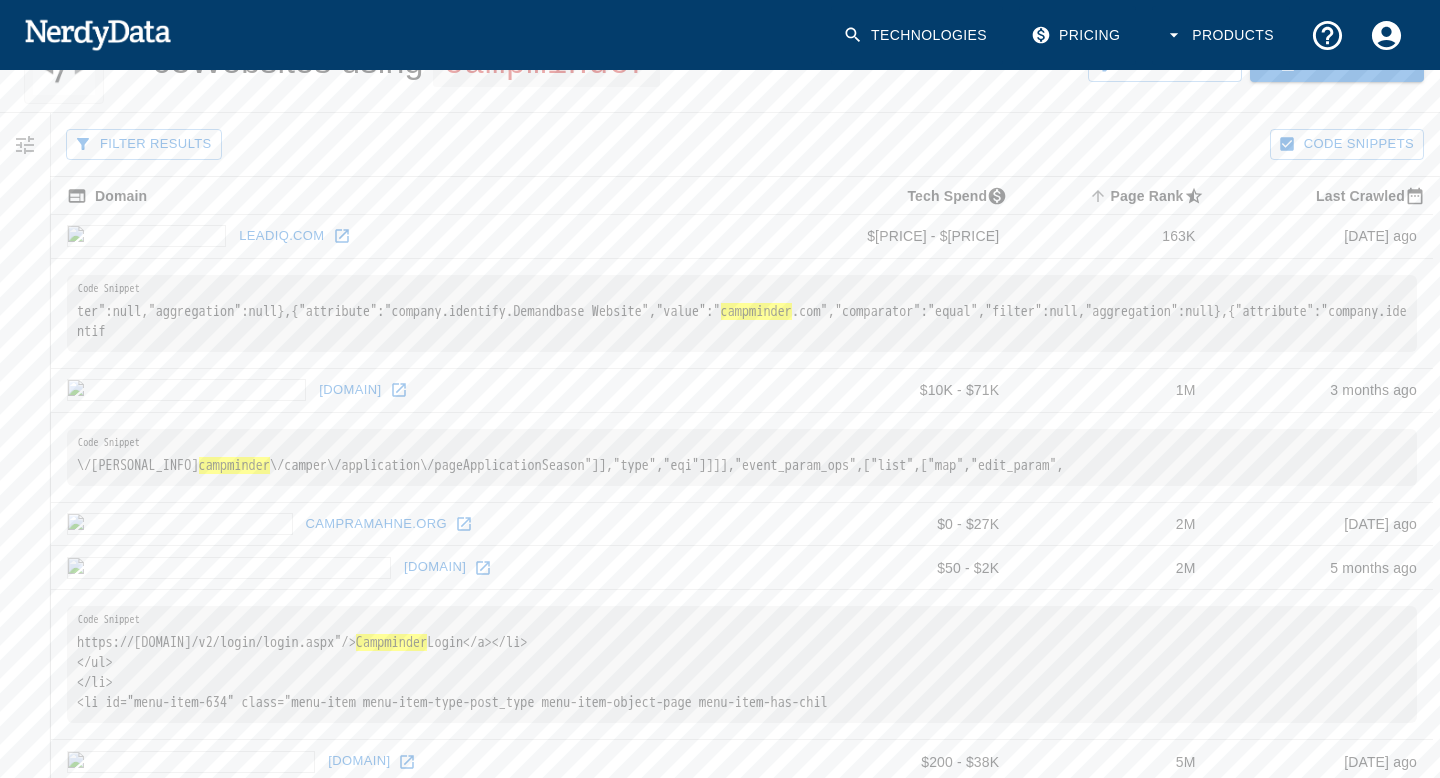 scroll, scrollTop: 0, scrollLeft: 0, axis: both 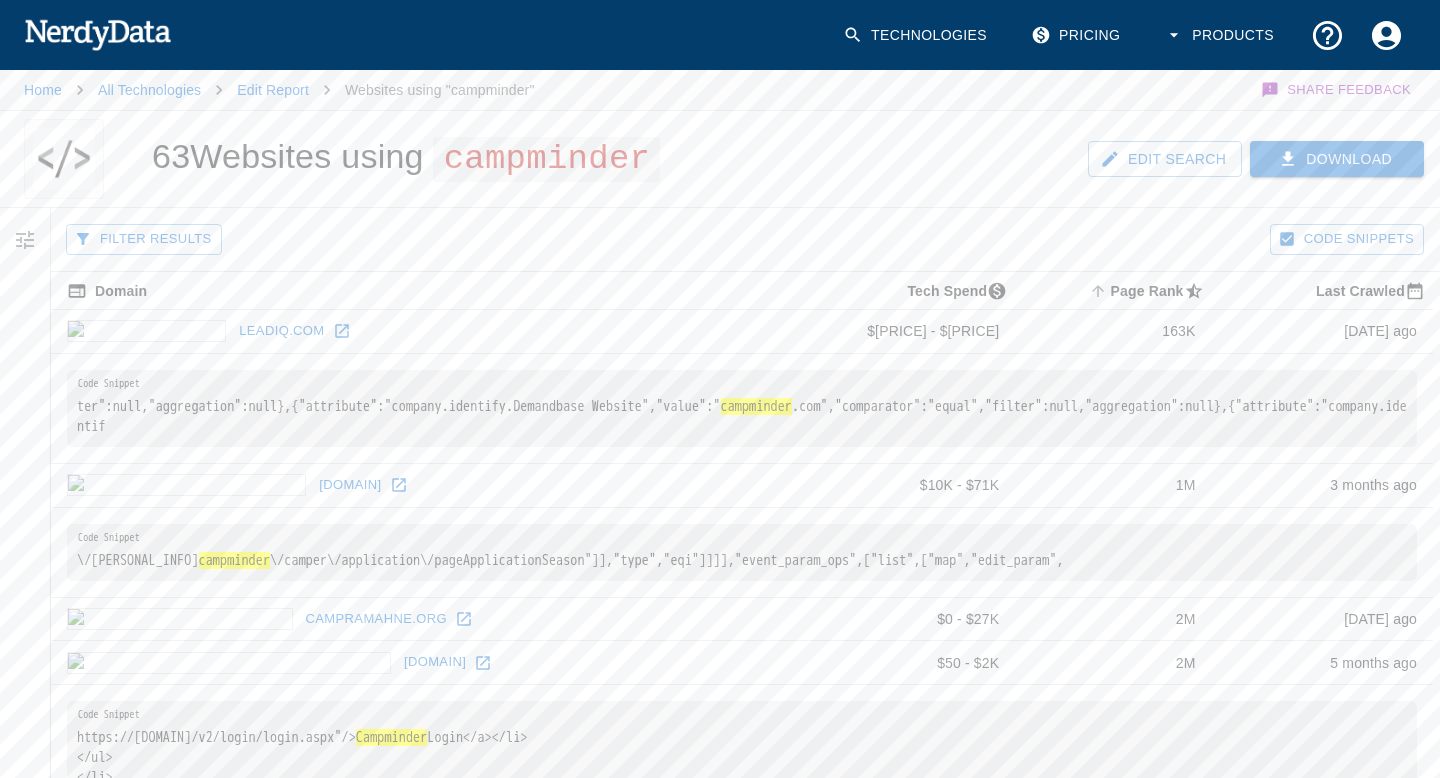 click on "Download" at bounding box center [1337, 159] 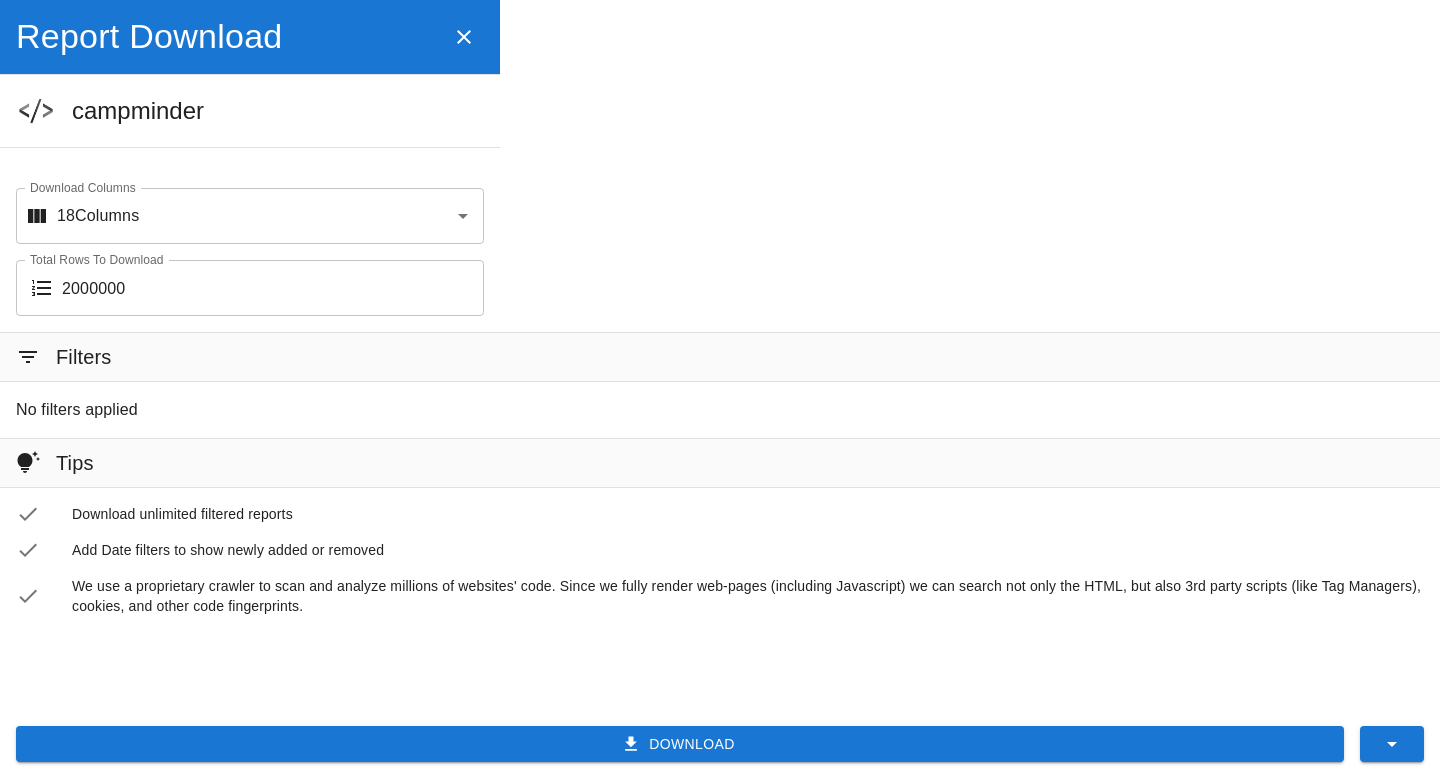 click on "2000000" at bounding box center (273, 288) 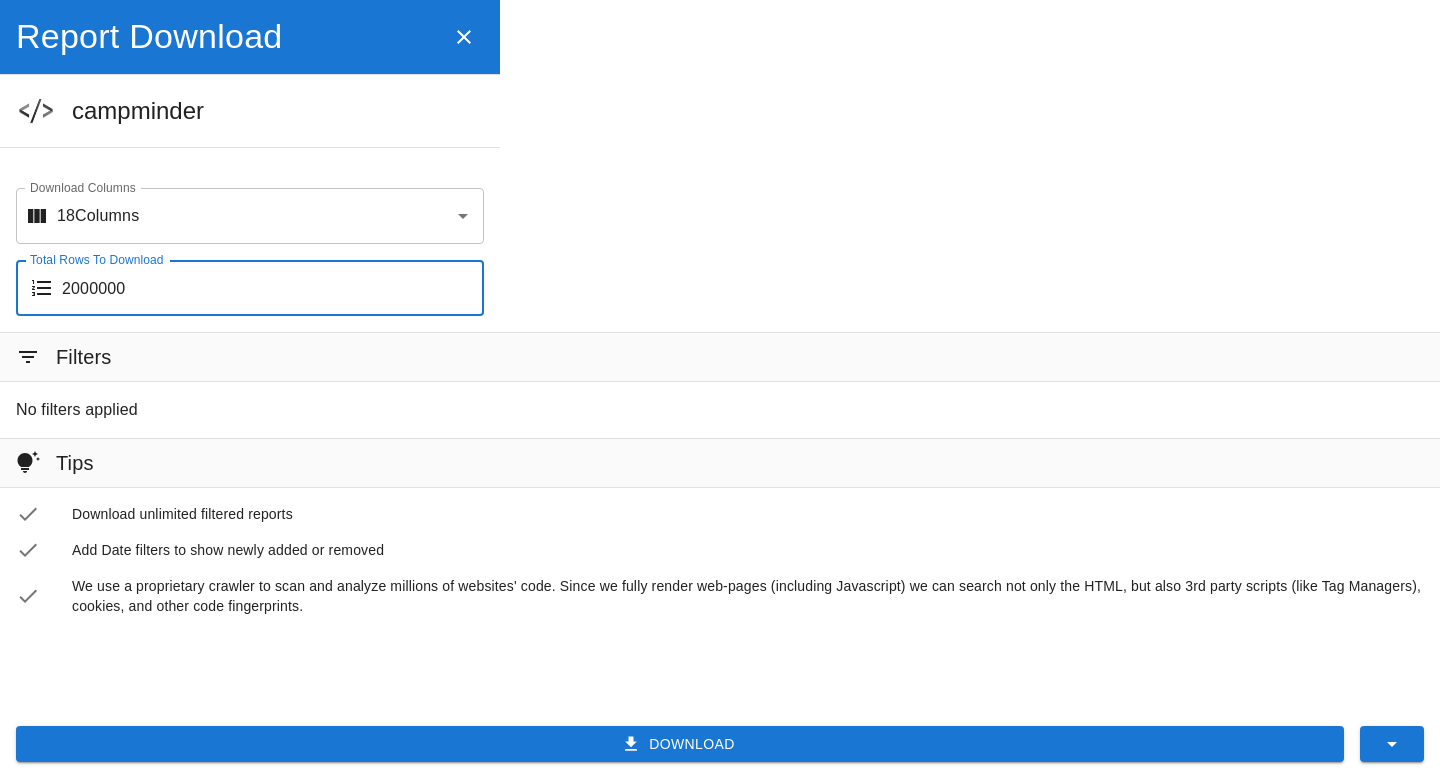 click on "Download" at bounding box center [680, 744] 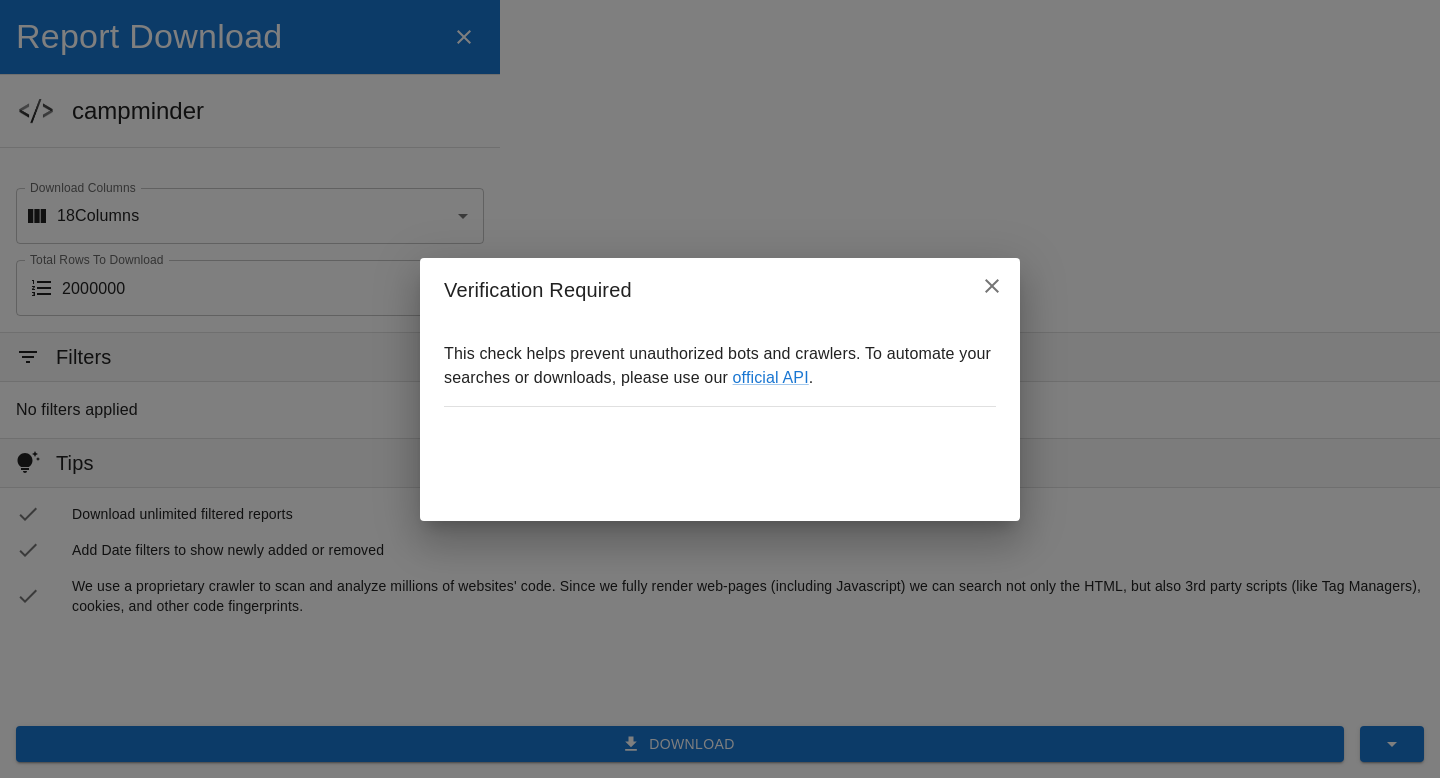 click at bounding box center (992, 286) 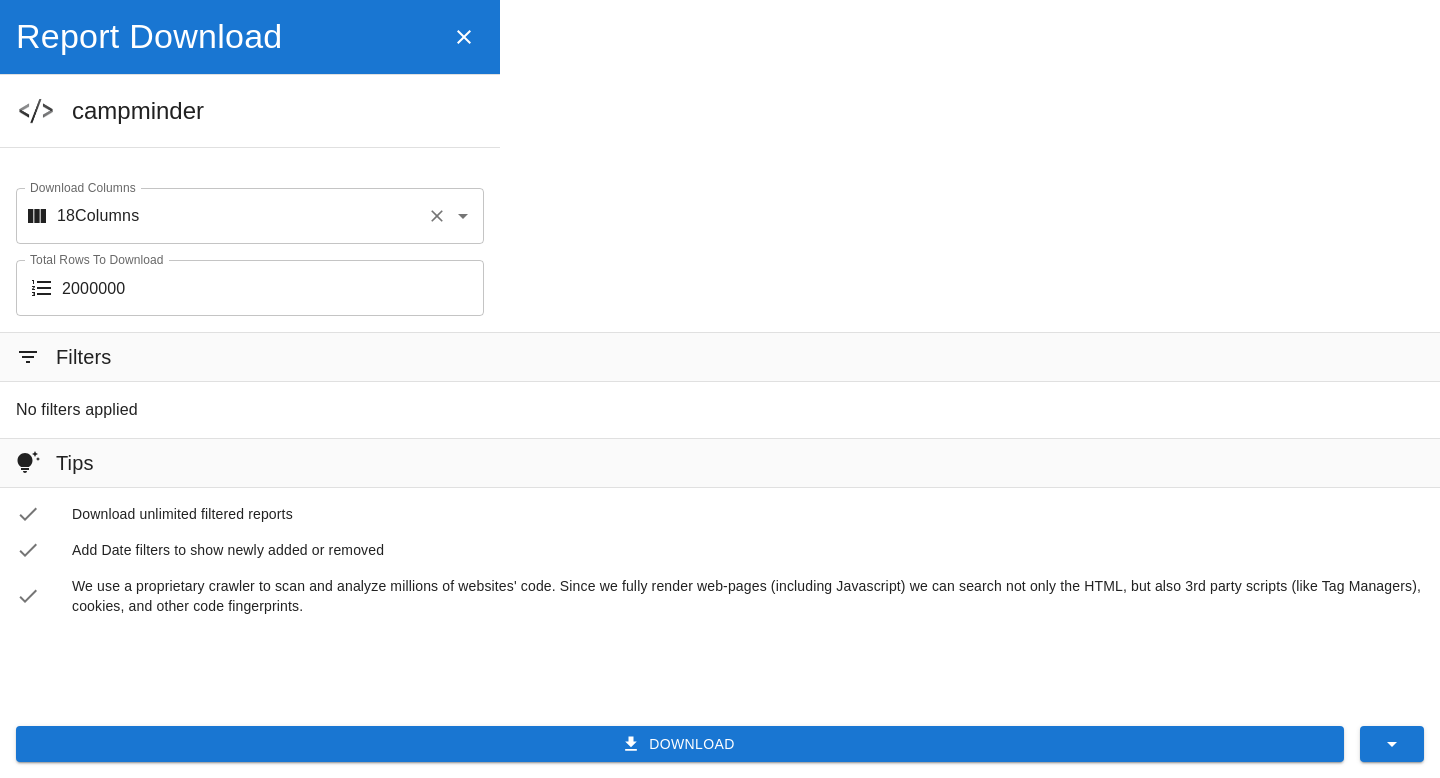 click on "18  Columns" at bounding box center [98, 216] 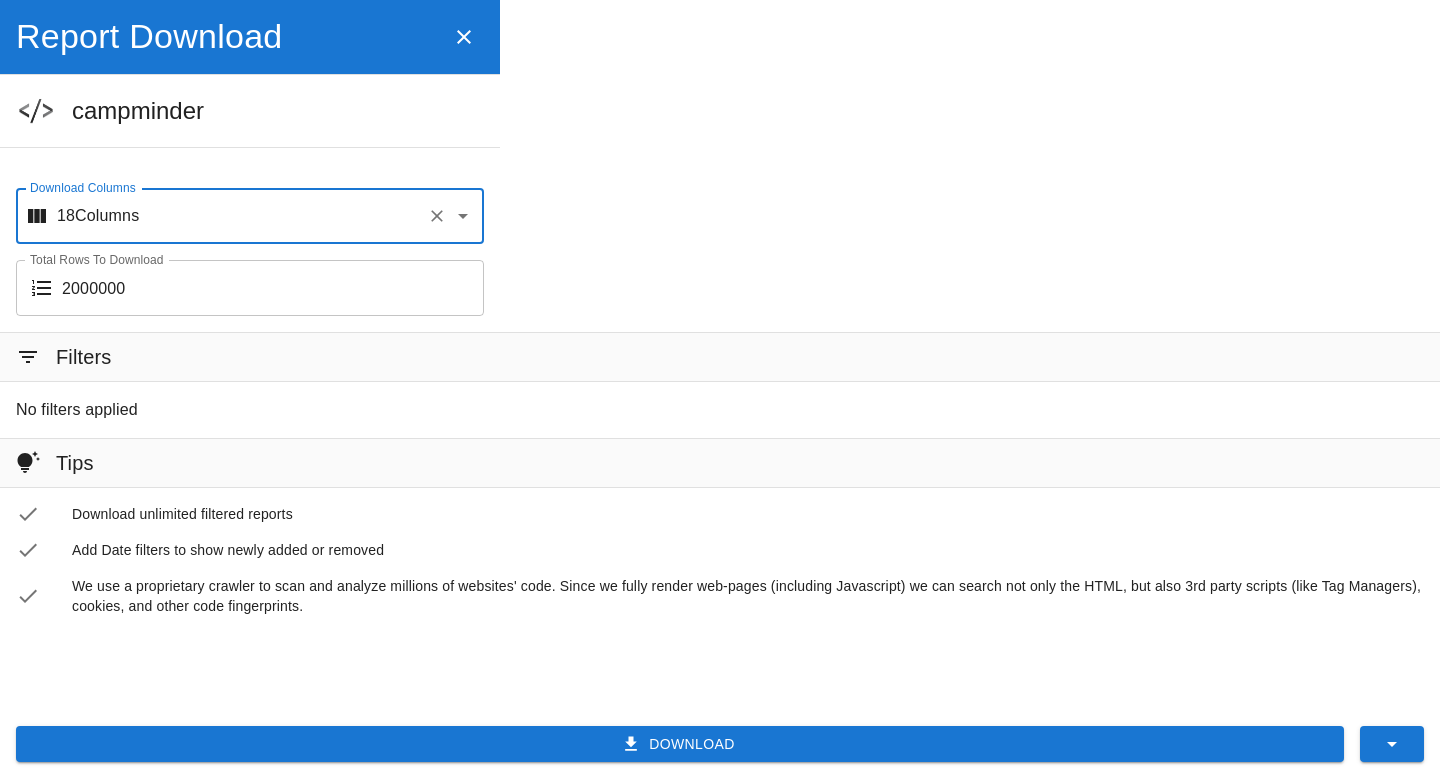 click on "18  Columns Download Columns" at bounding box center (250, 216) 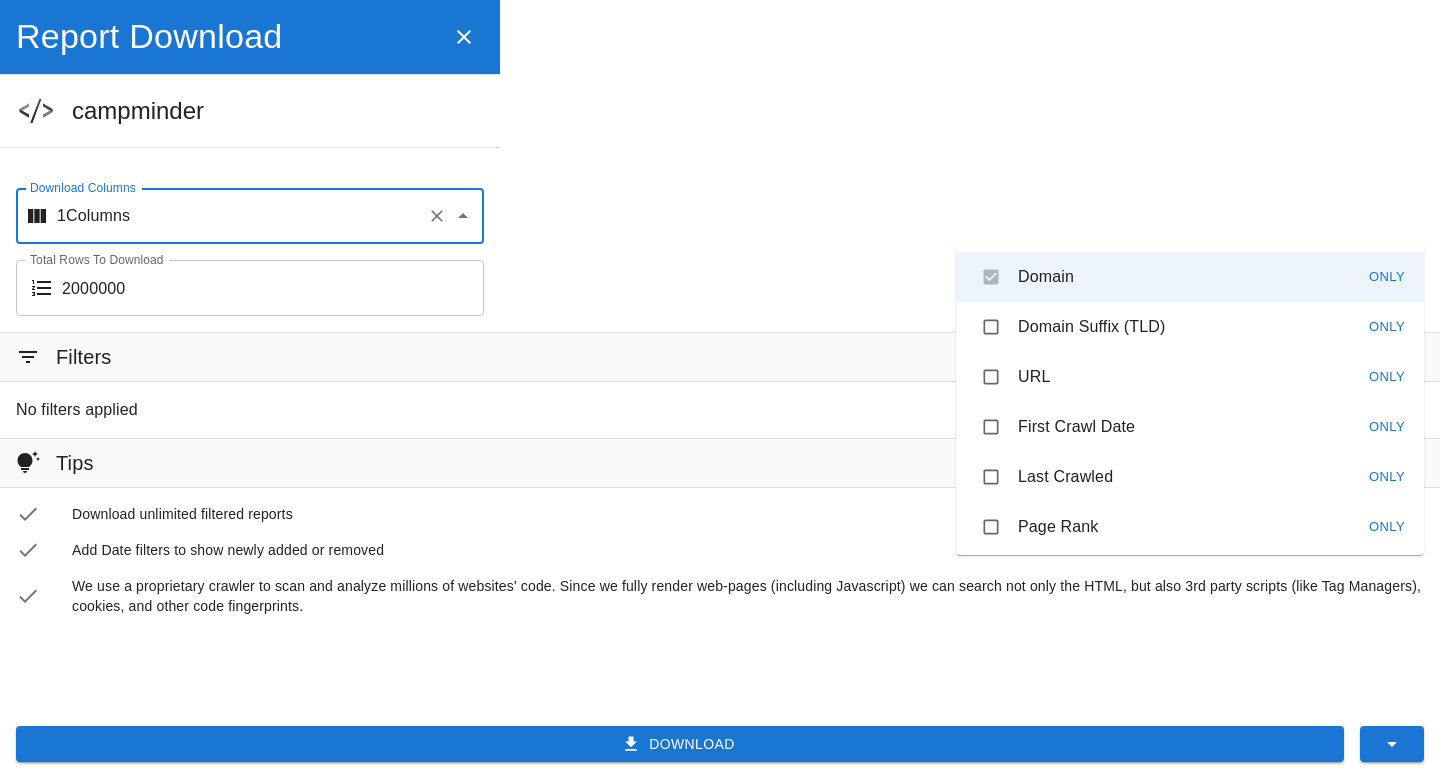 click at bounding box center (991, 377) 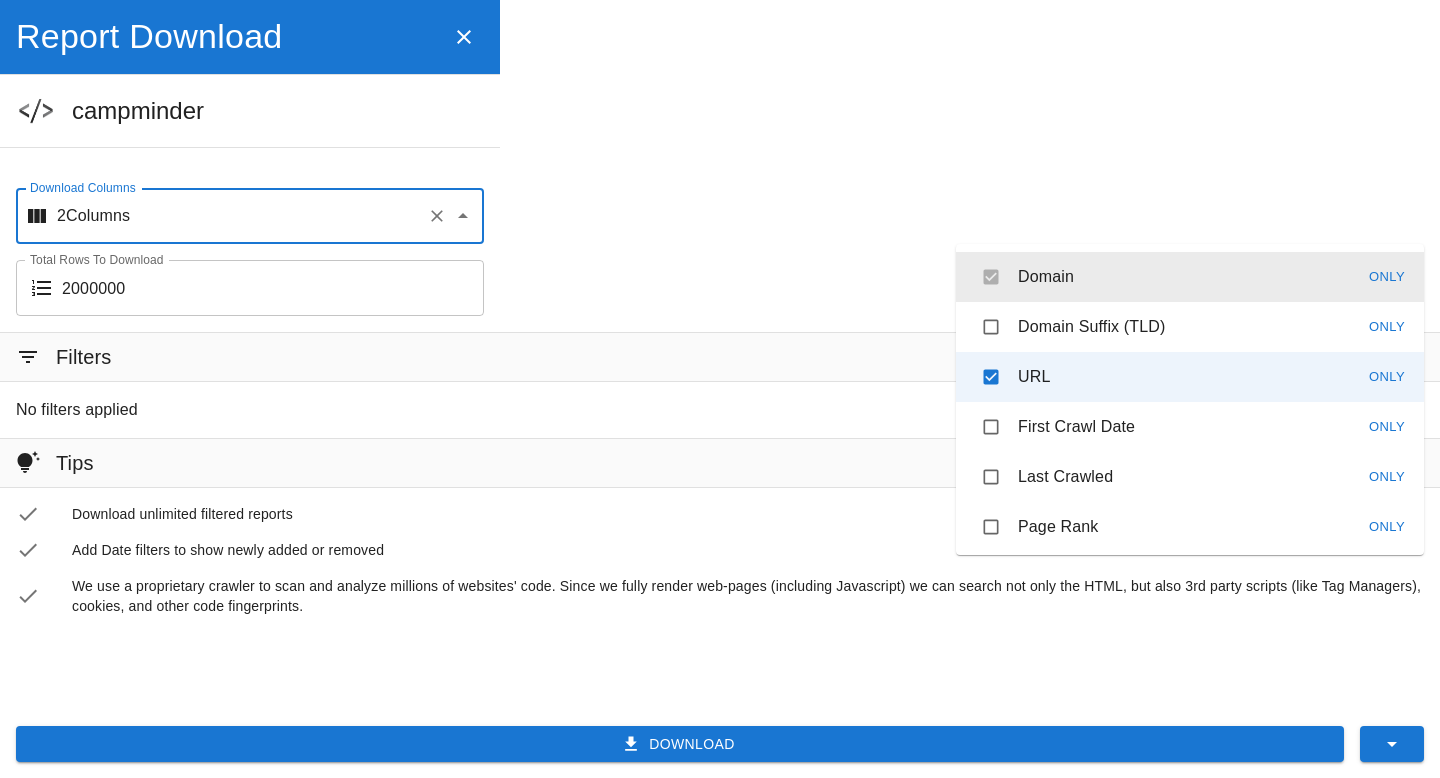 click on "Domain Only" at bounding box center [1190, 277] 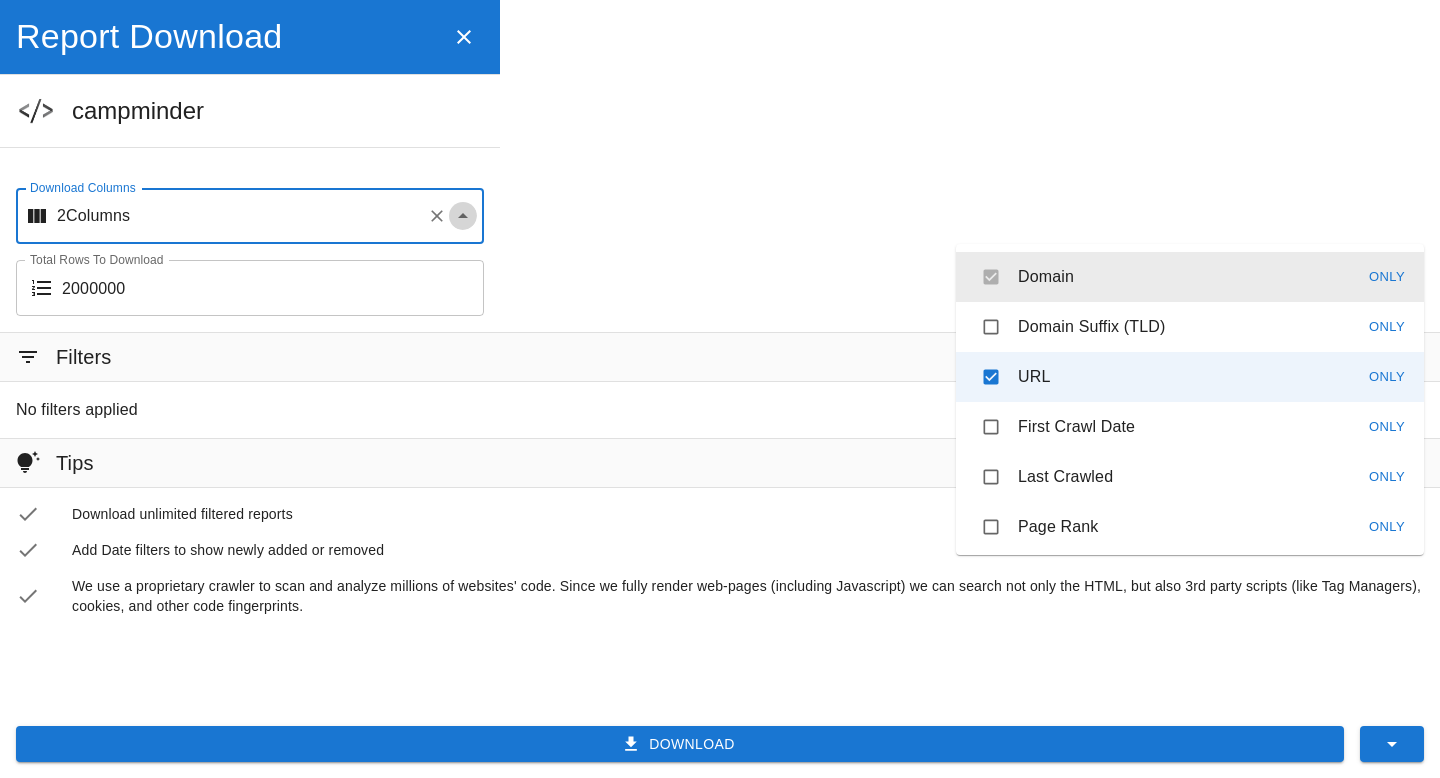 click at bounding box center [463, 216] 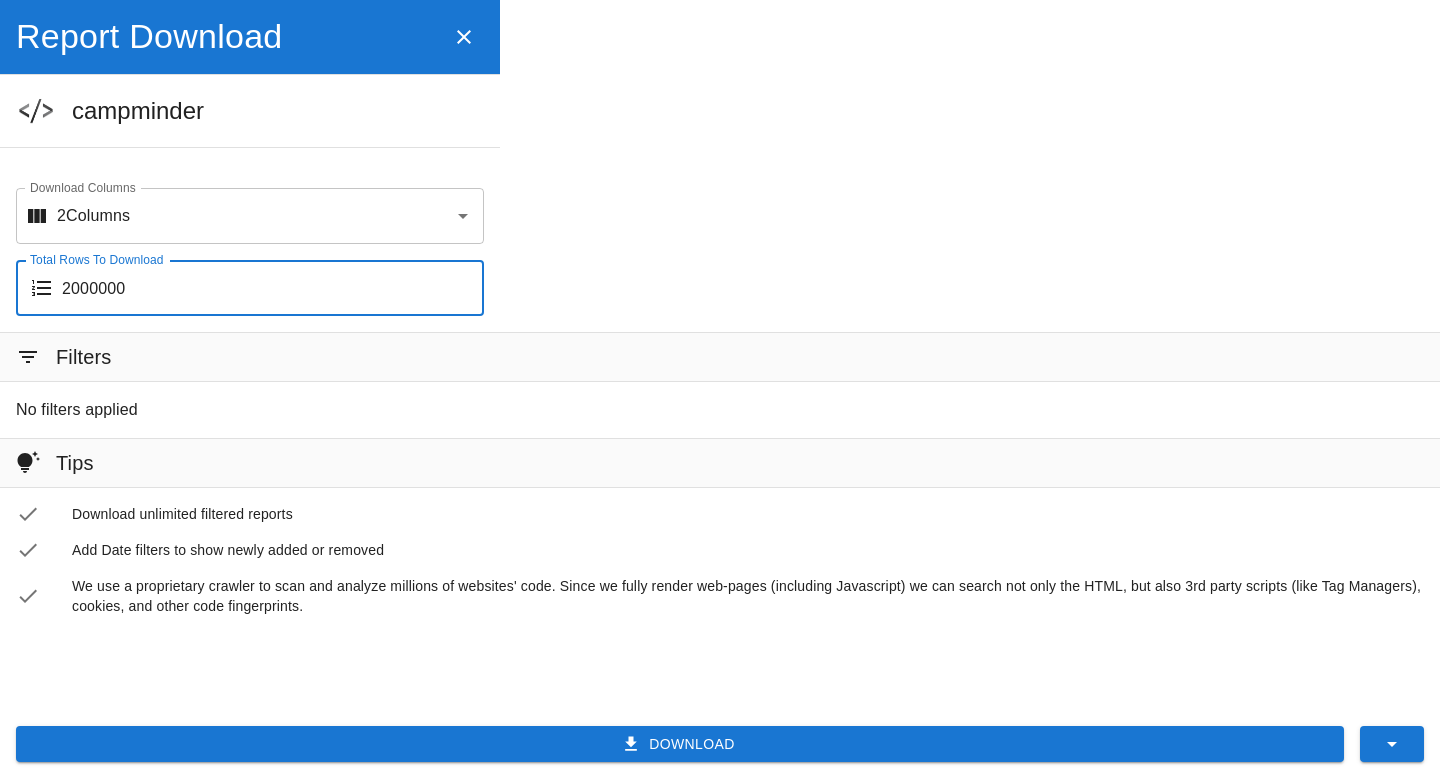 click on "2000000" at bounding box center (273, 288) 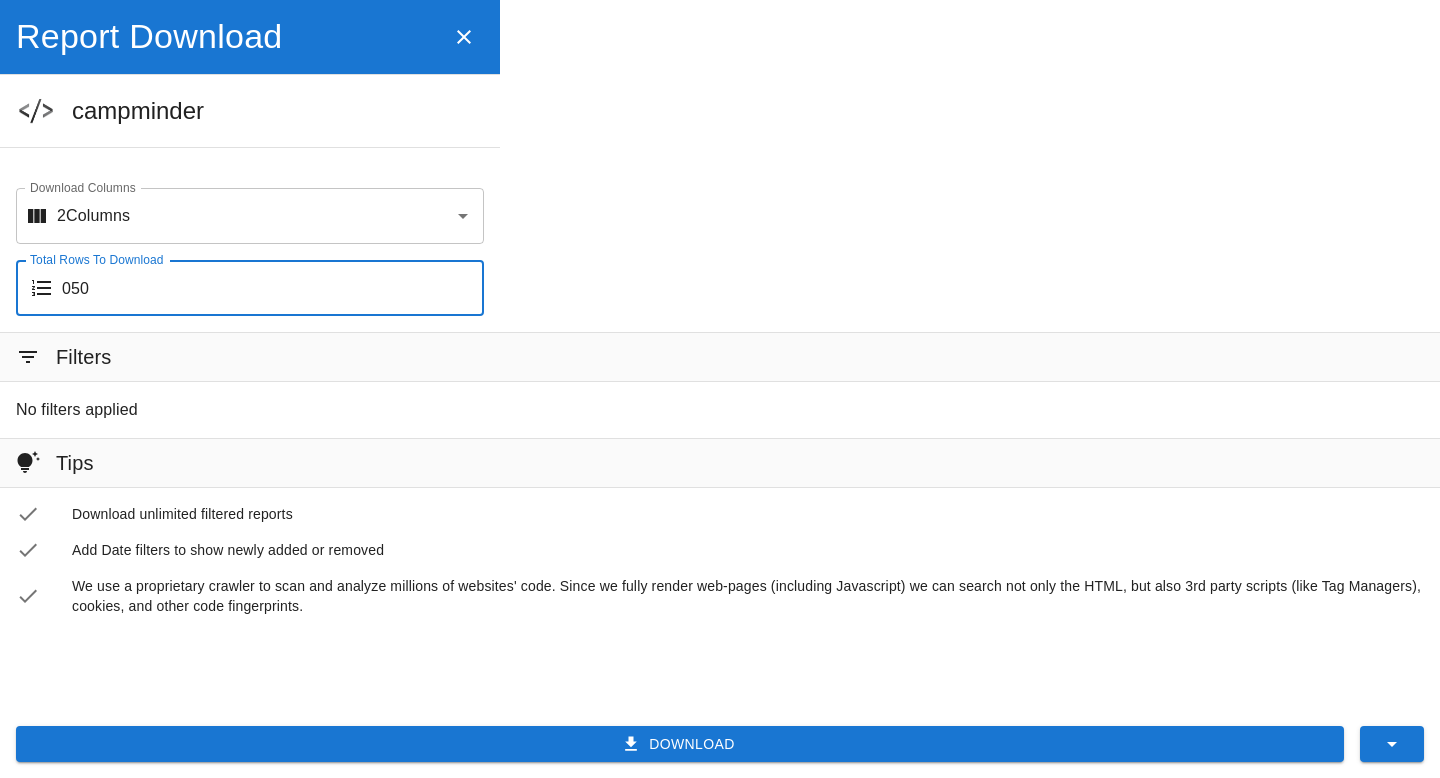 type on "050" 